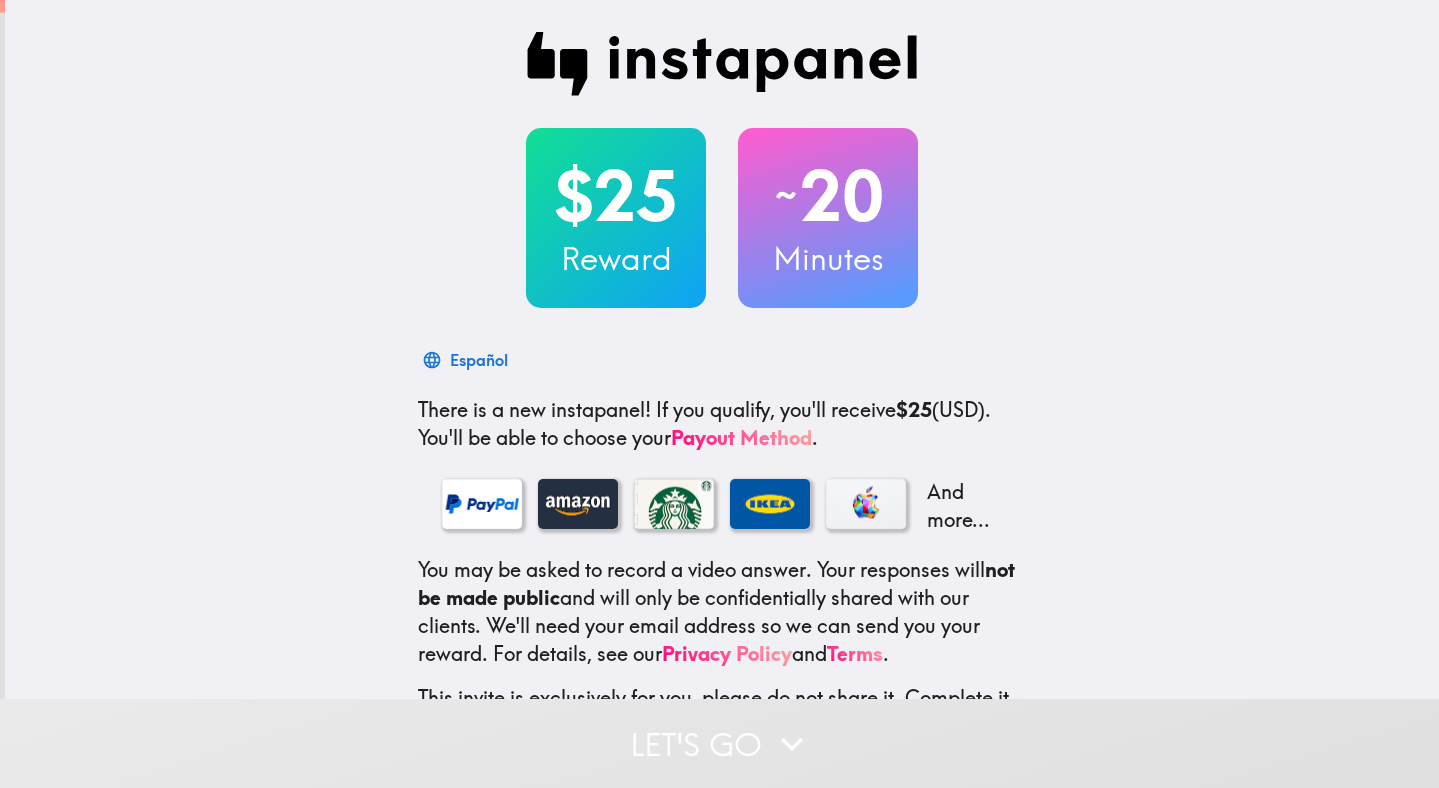 scroll, scrollTop: 0, scrollLeft: 0, axis: both 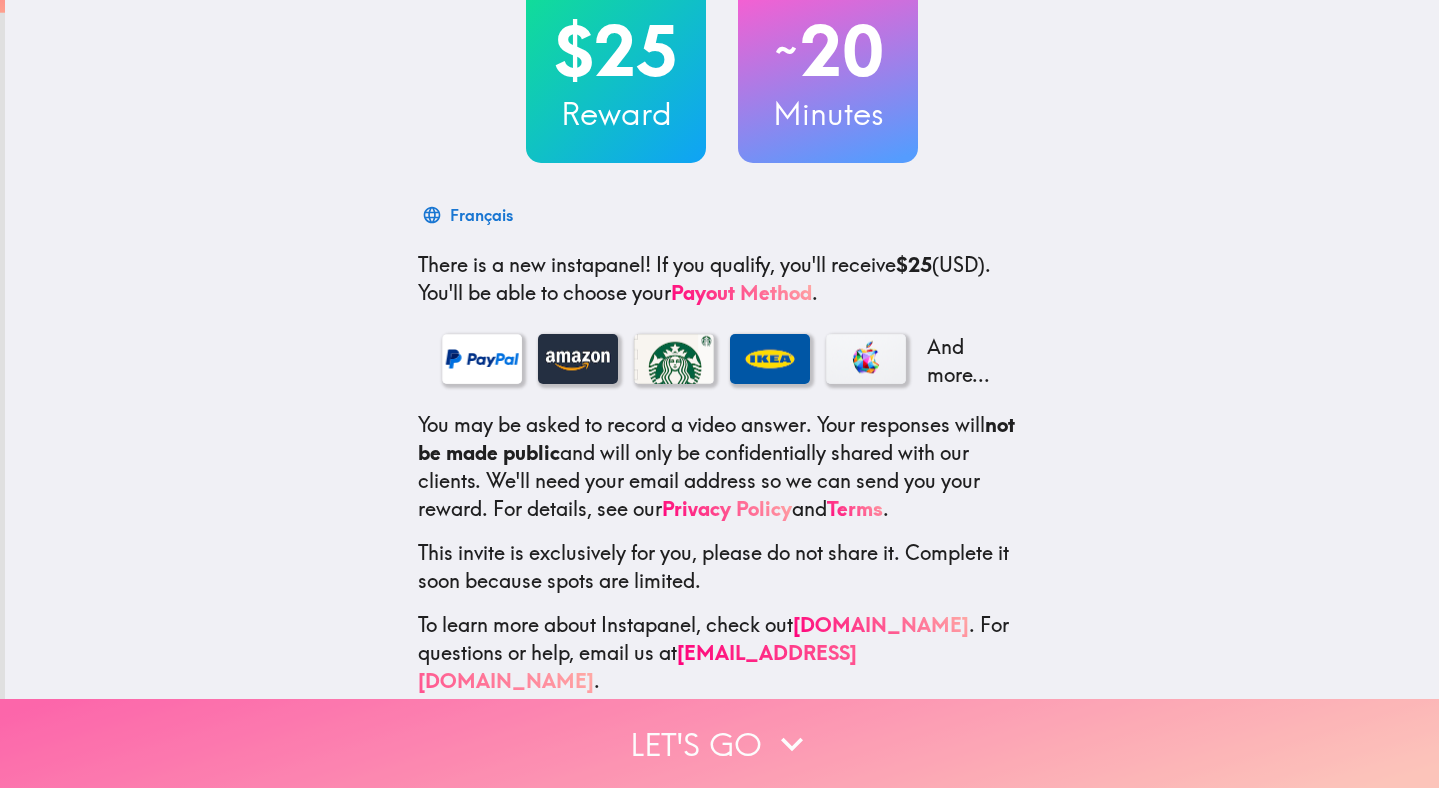 click on "Let's go" at bounding box center [719, 743] 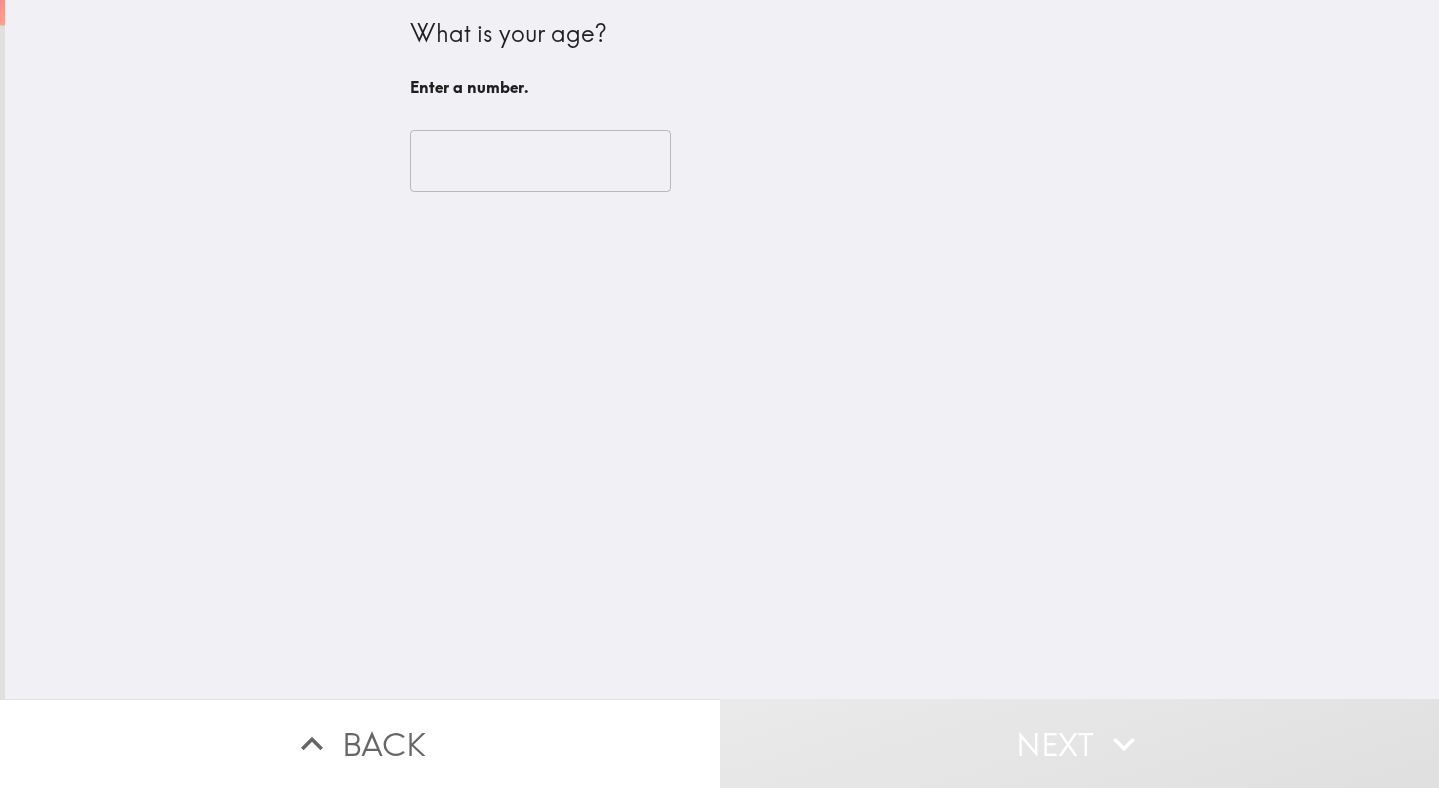 click at bounding box center (540, 161) 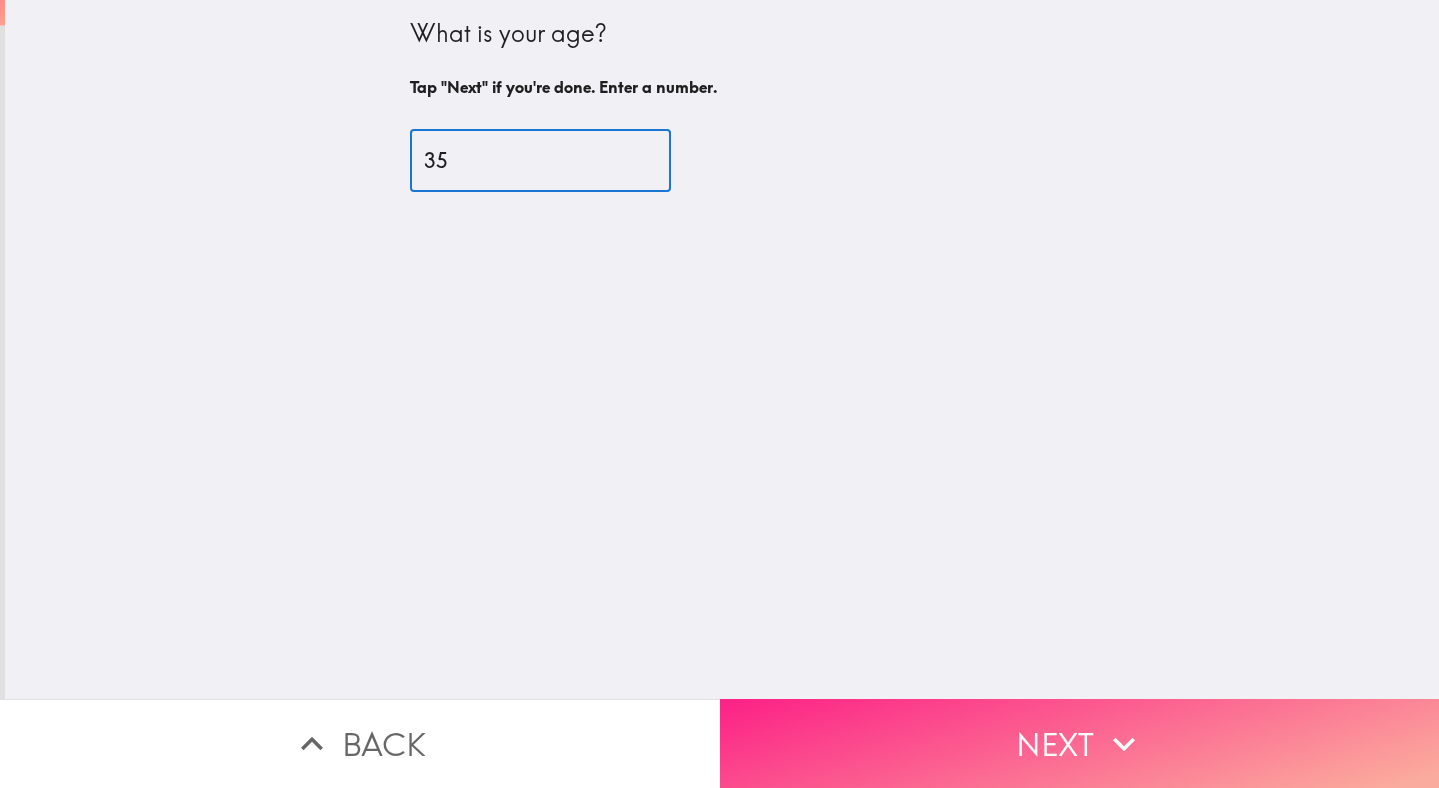 type on "35" 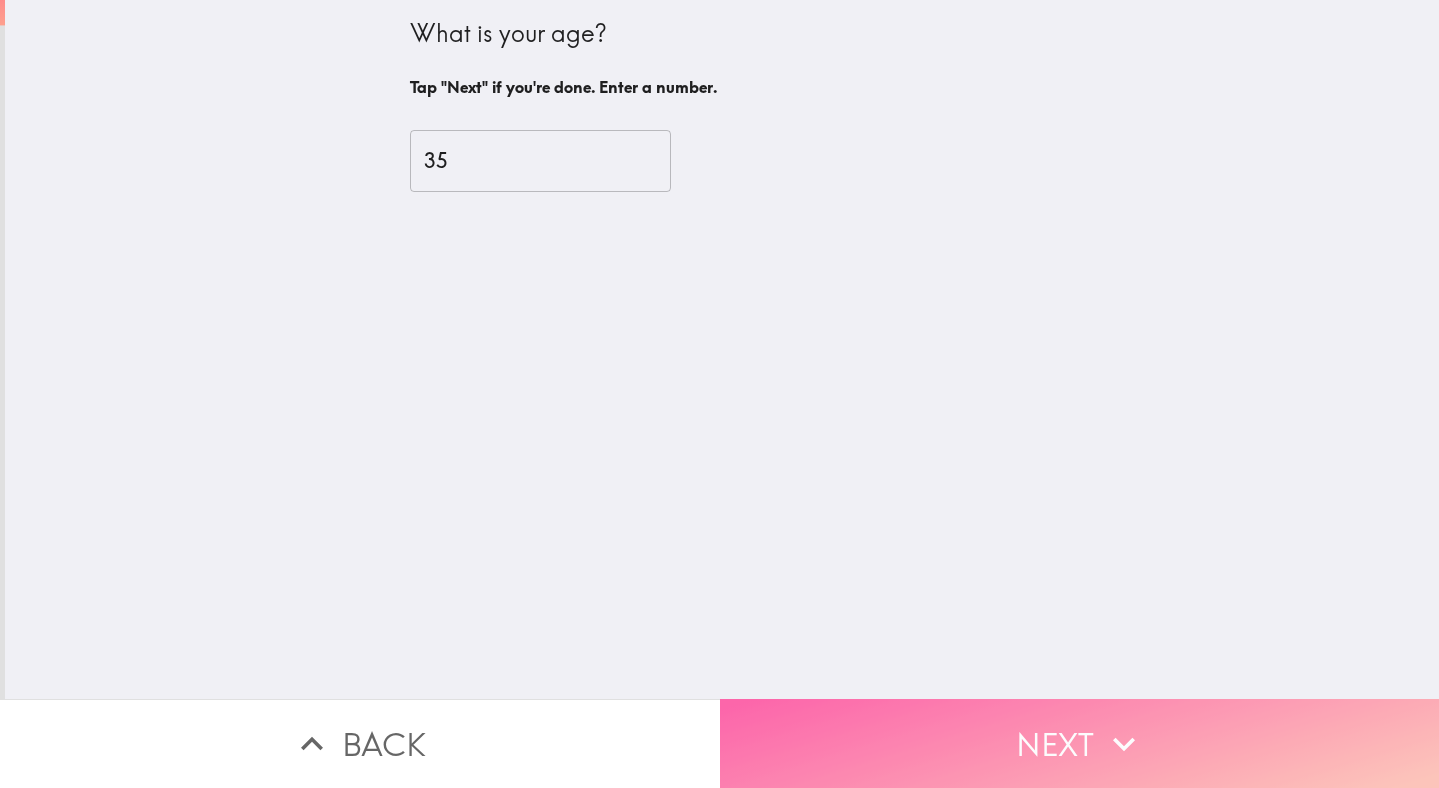 click on "Next" at bounding box center (1080, 743) 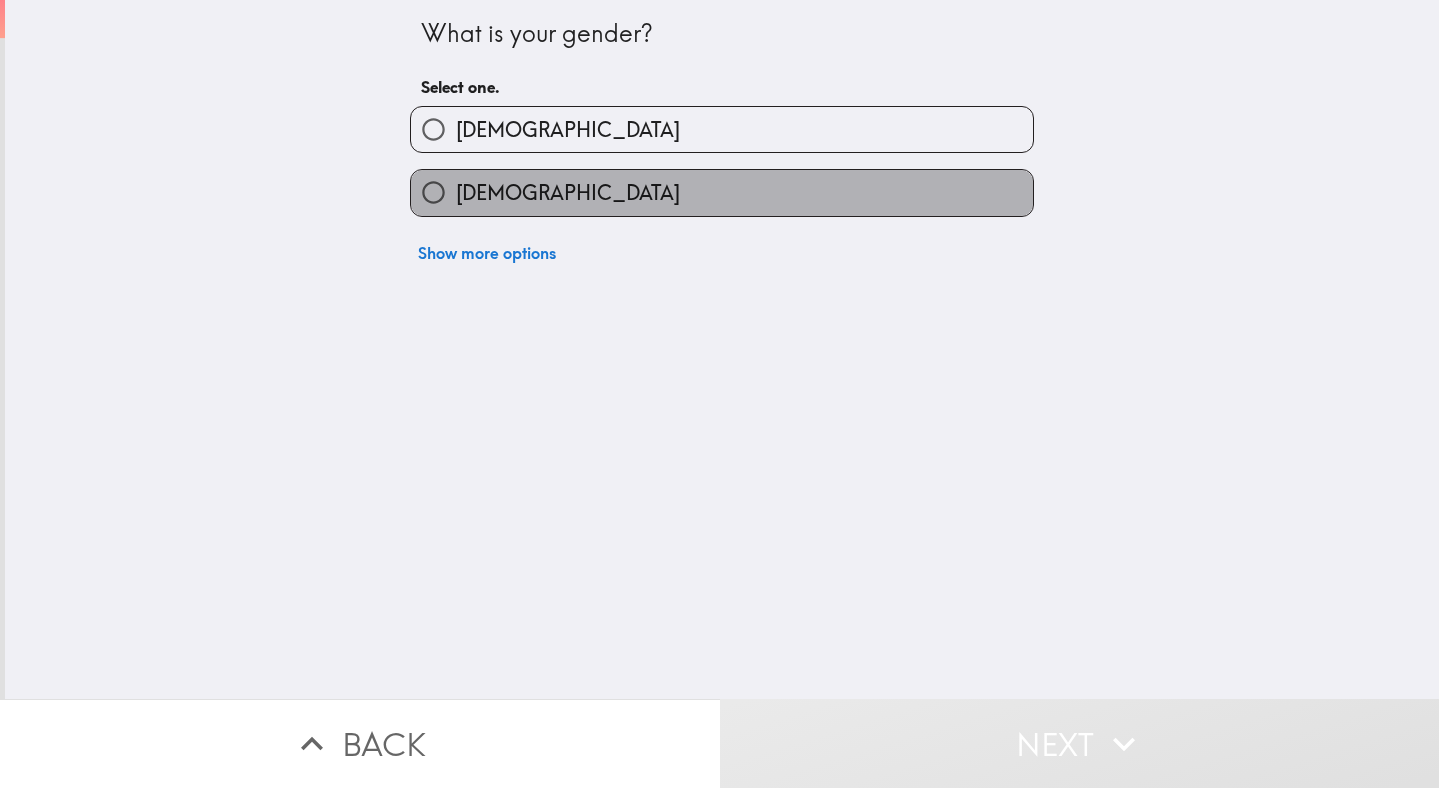 click on "[DEMOGRAPHIC_DATA]" at bounding box center (568, 193) 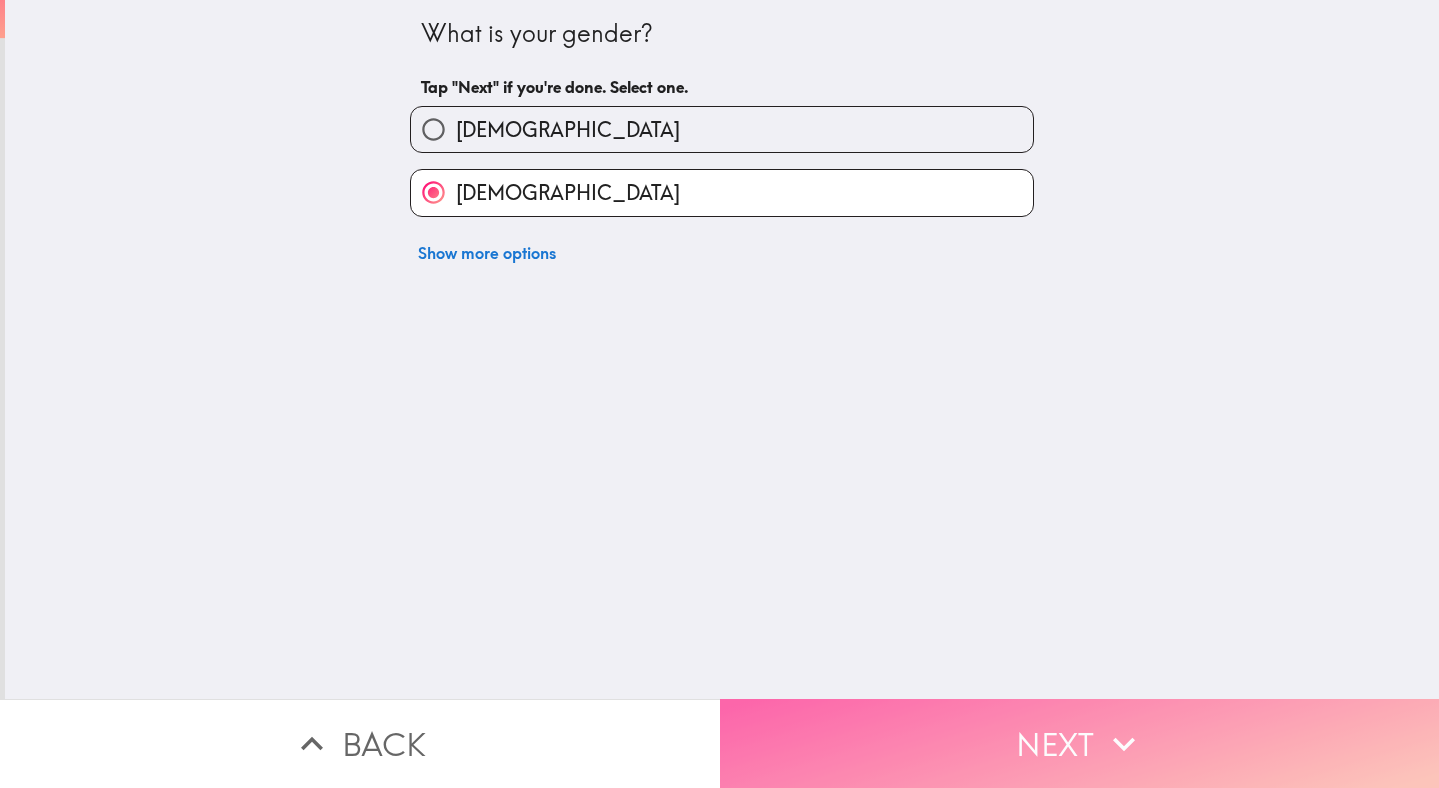 click on "Next" at bounding box center (1080, 743) 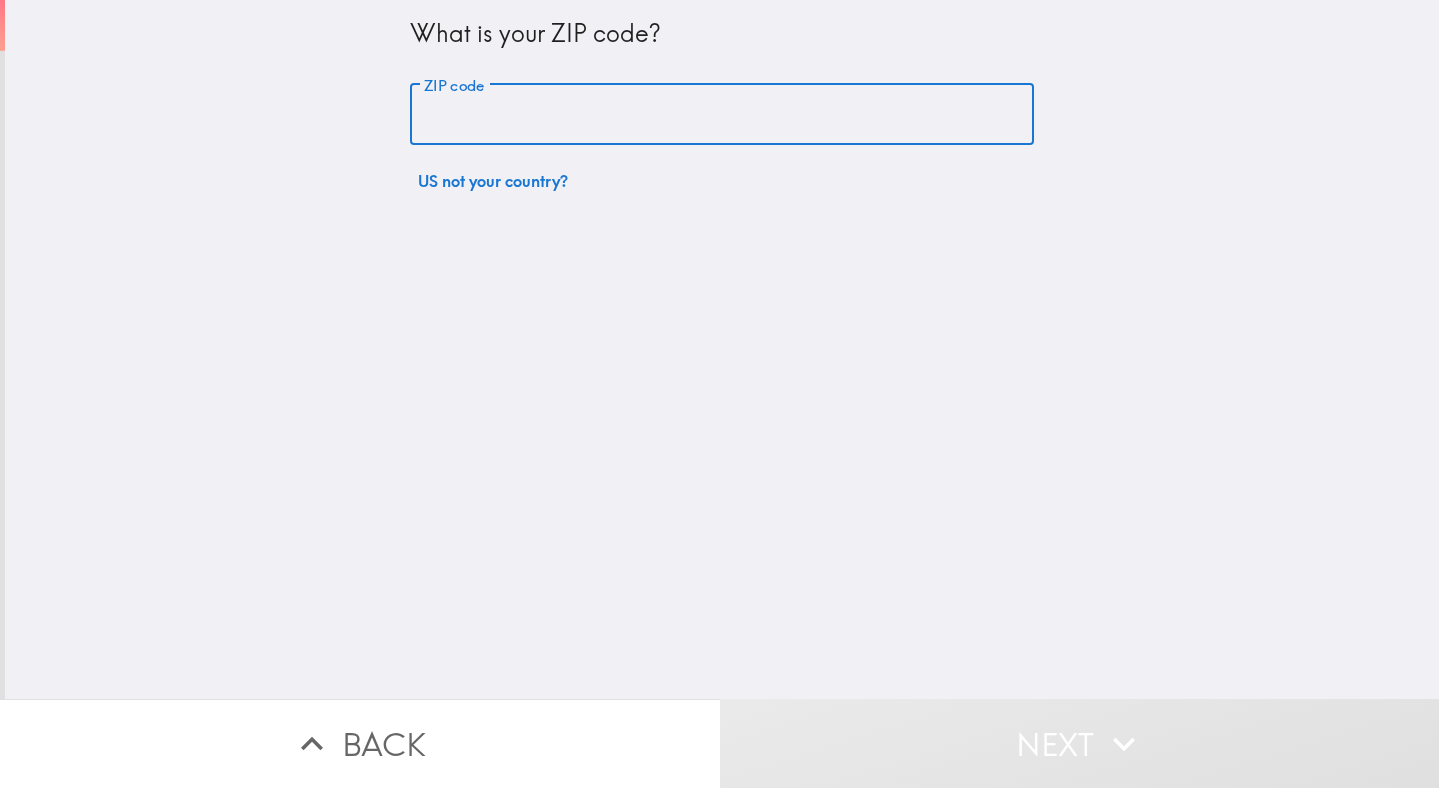click on "ZIP code" at bounding box center [722, 115] 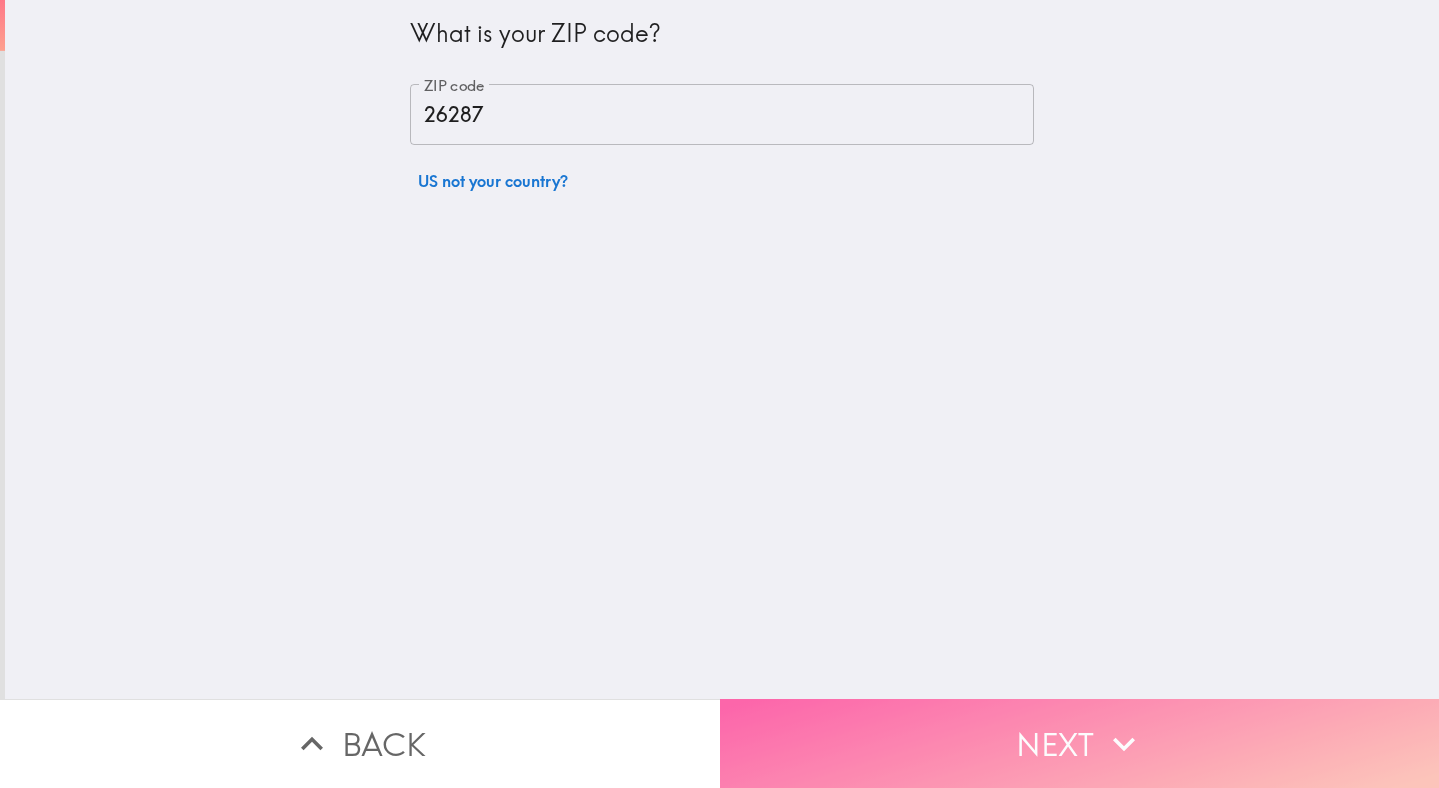 click on "Next" at bounding box center (1080, 743) 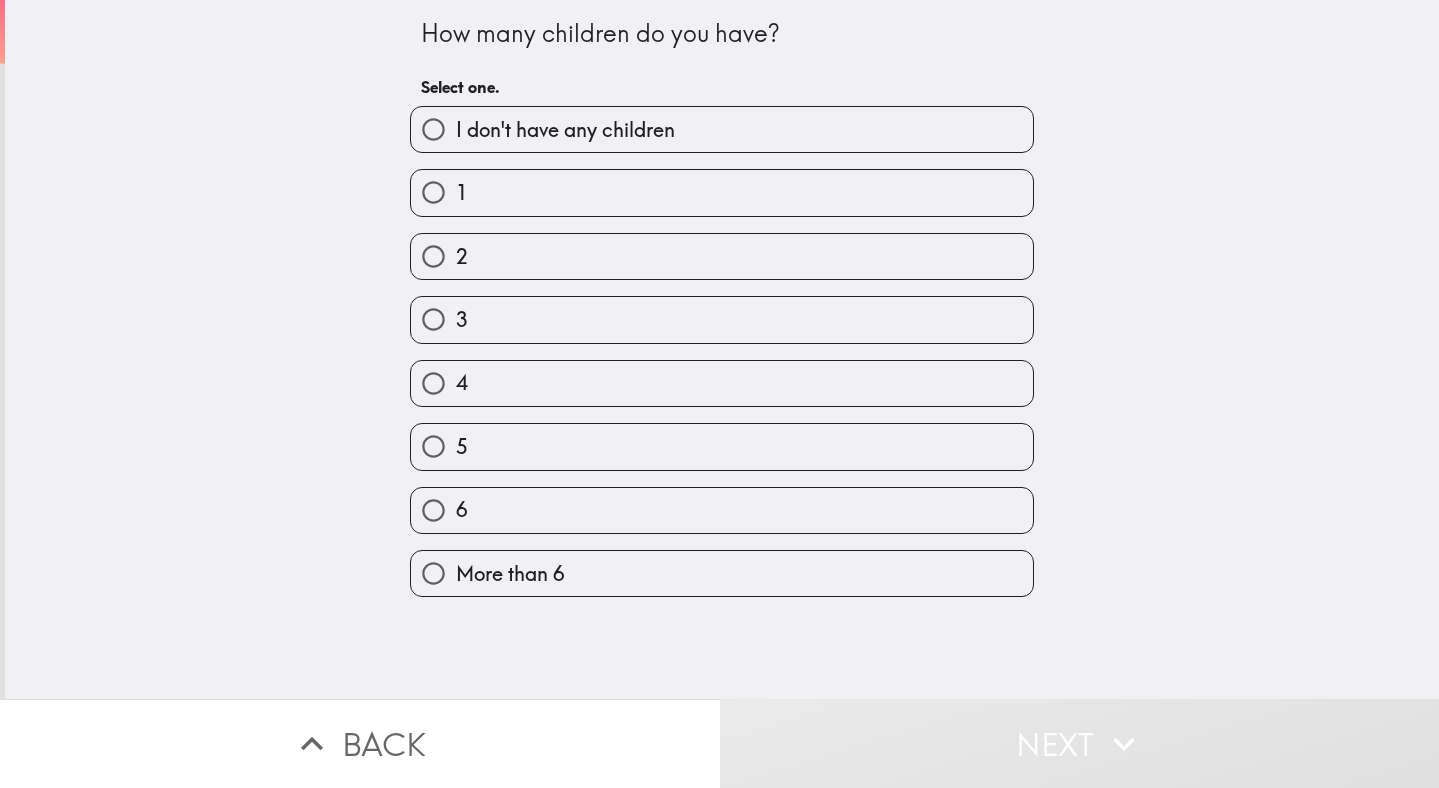 click on "3" at bounding box center [722, 319] 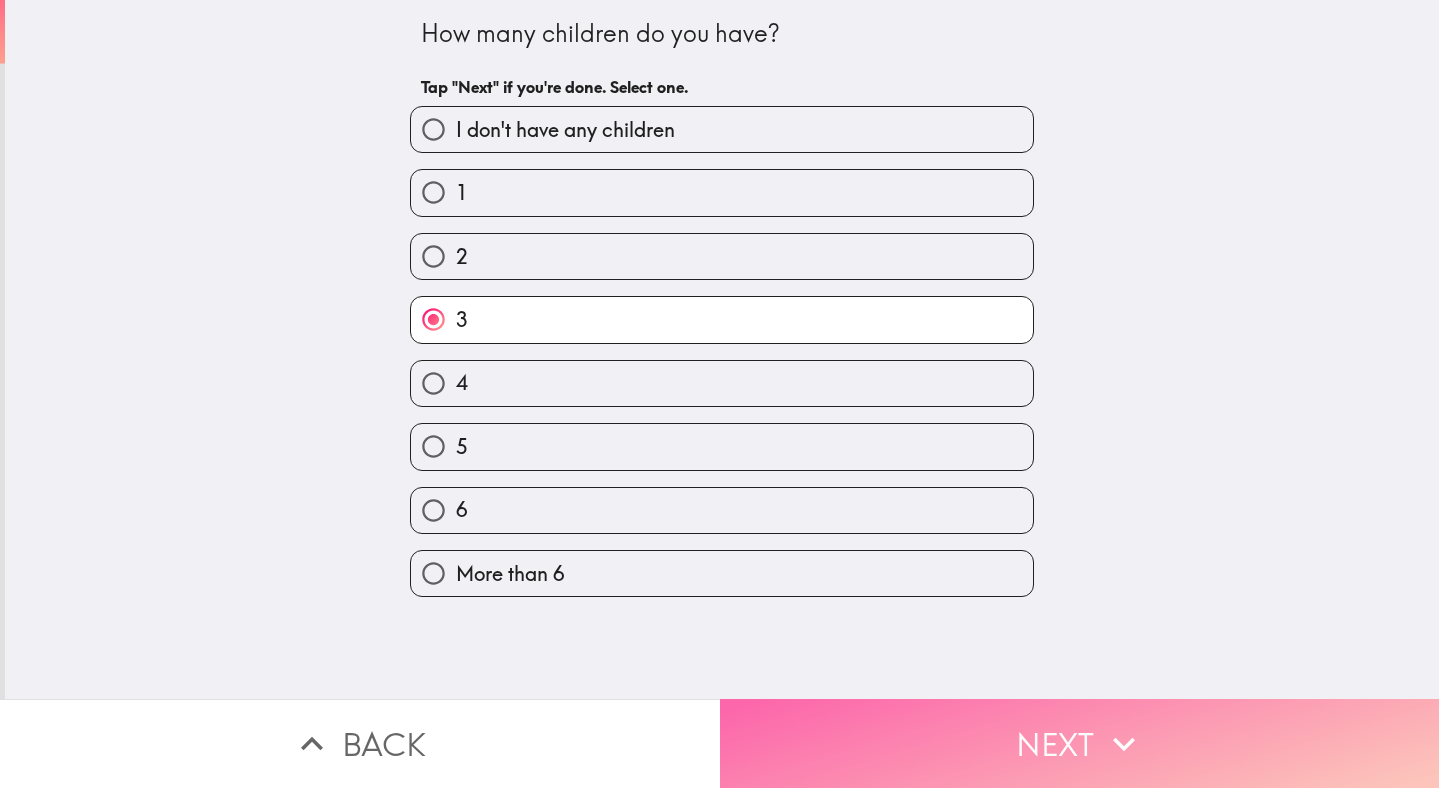 click on "Next" at bounding box center [1080, 743] 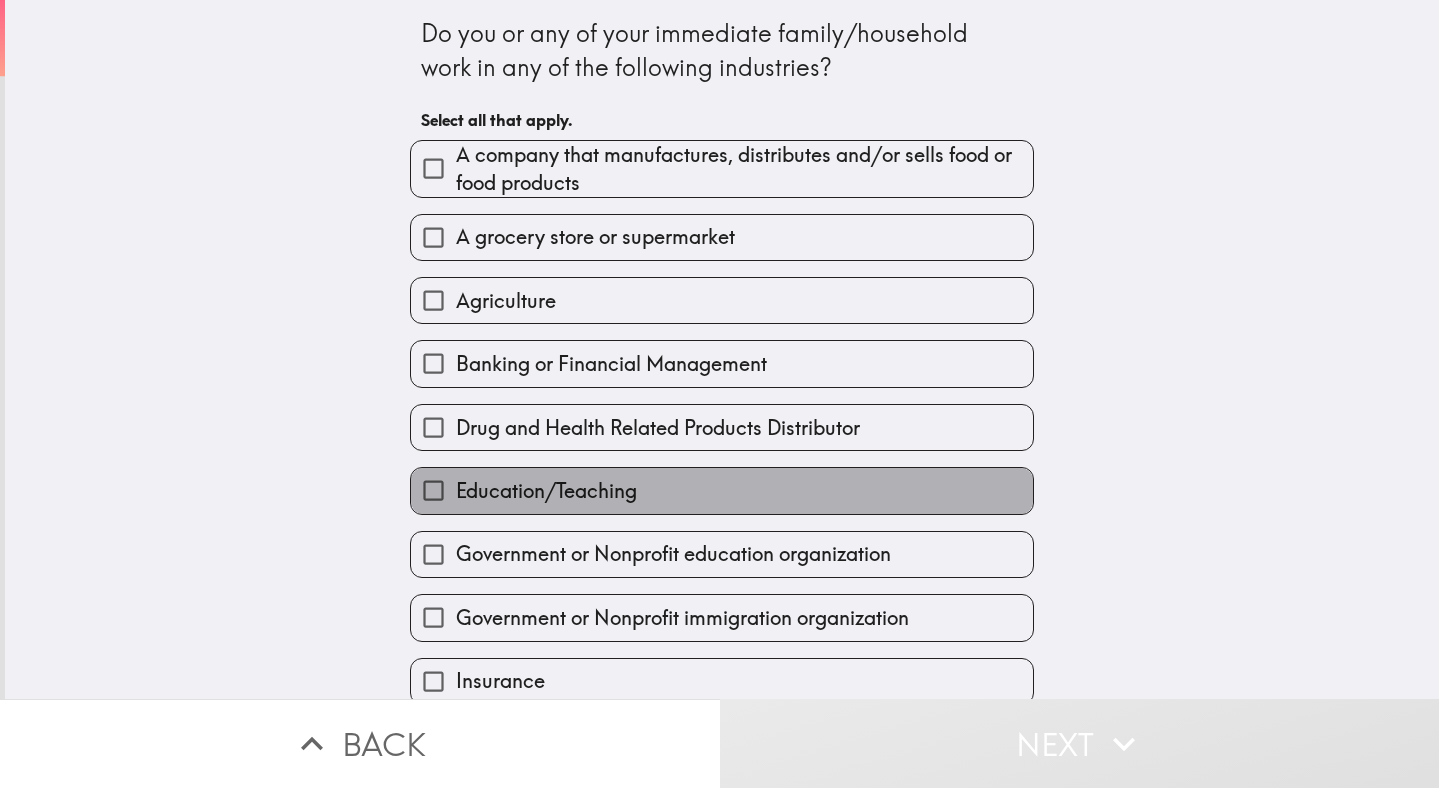 click on "Education/Teaching" at bounding box center [722, 490] 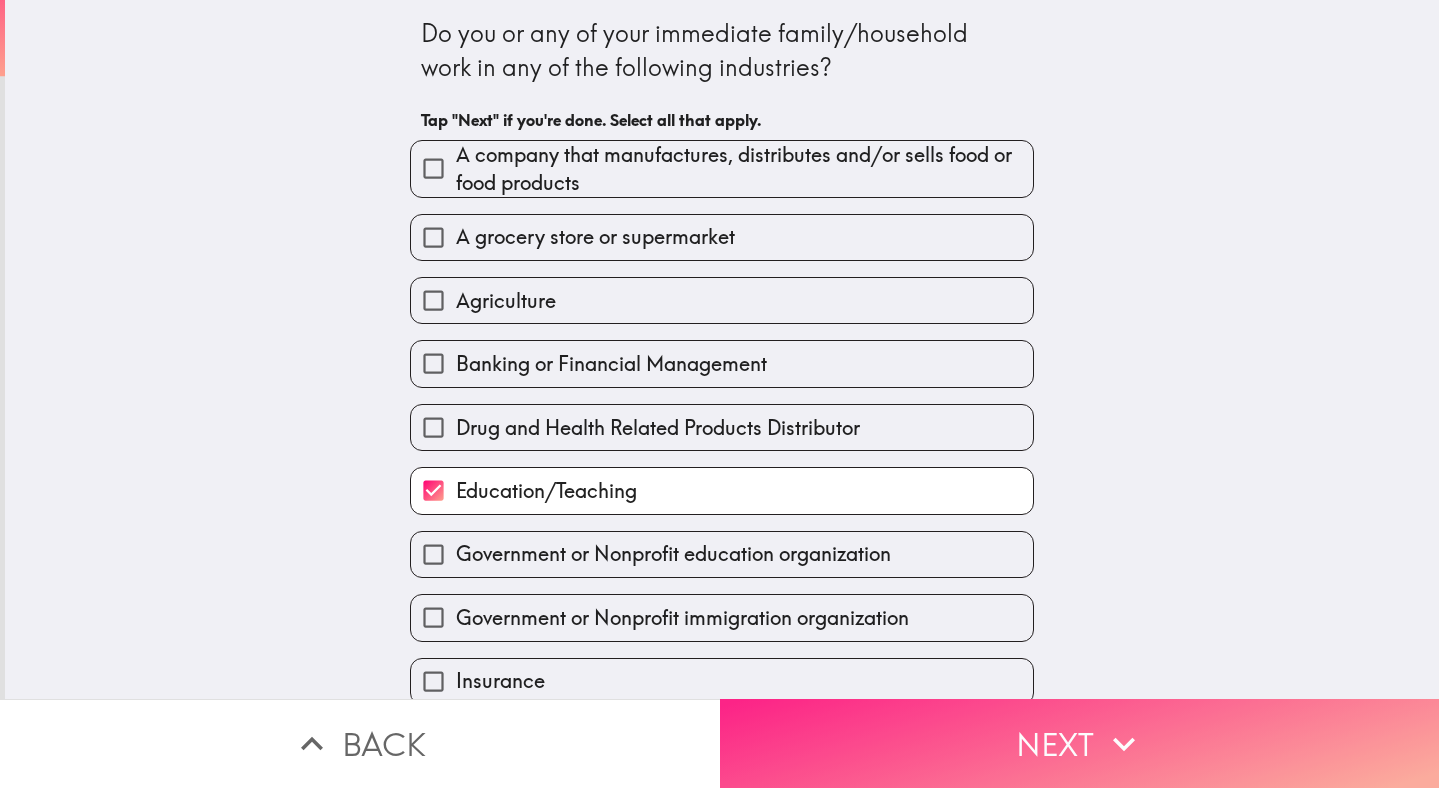 click on "Next" at bounding box center [1080, 743] 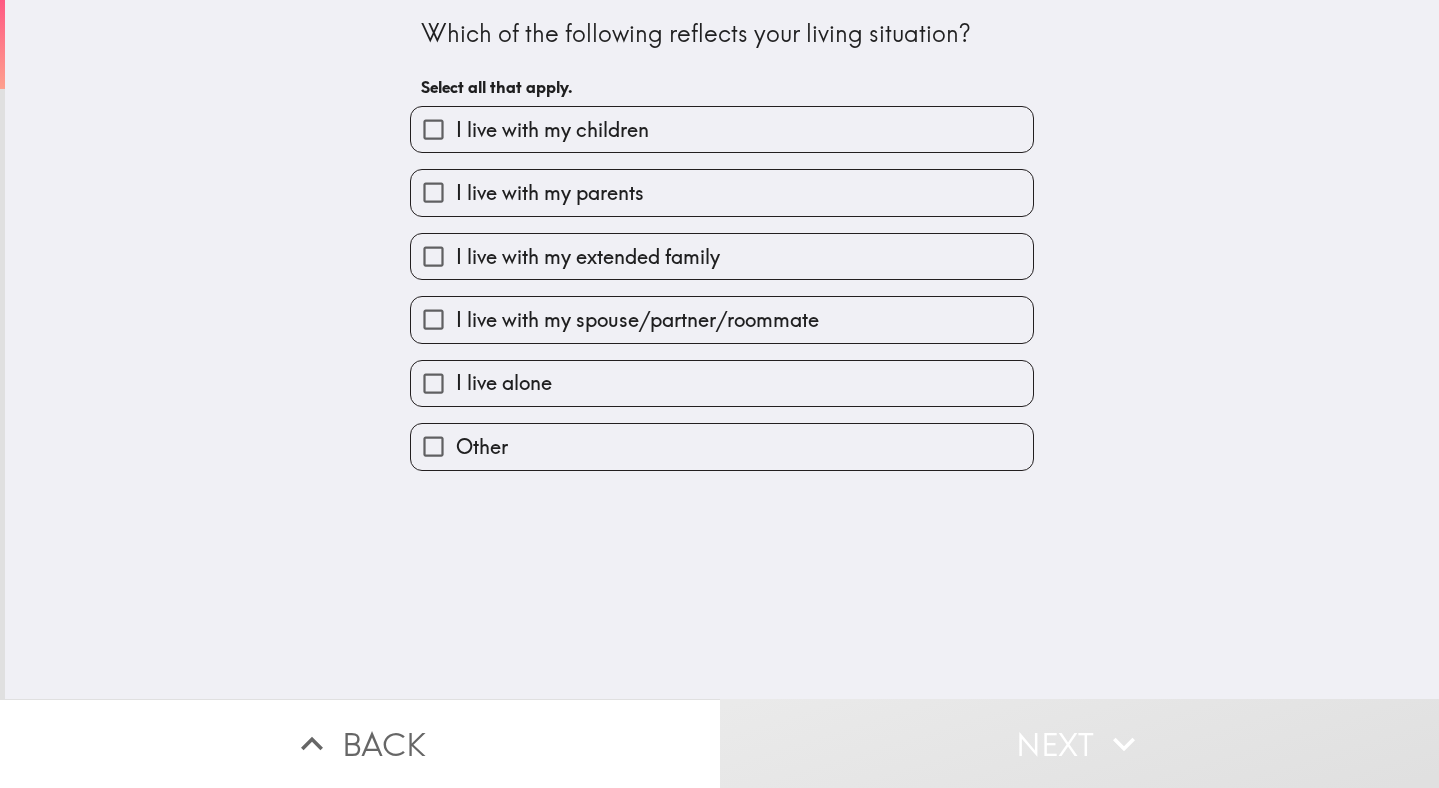 click on "I live with my children" at bounding box center (552, 130) 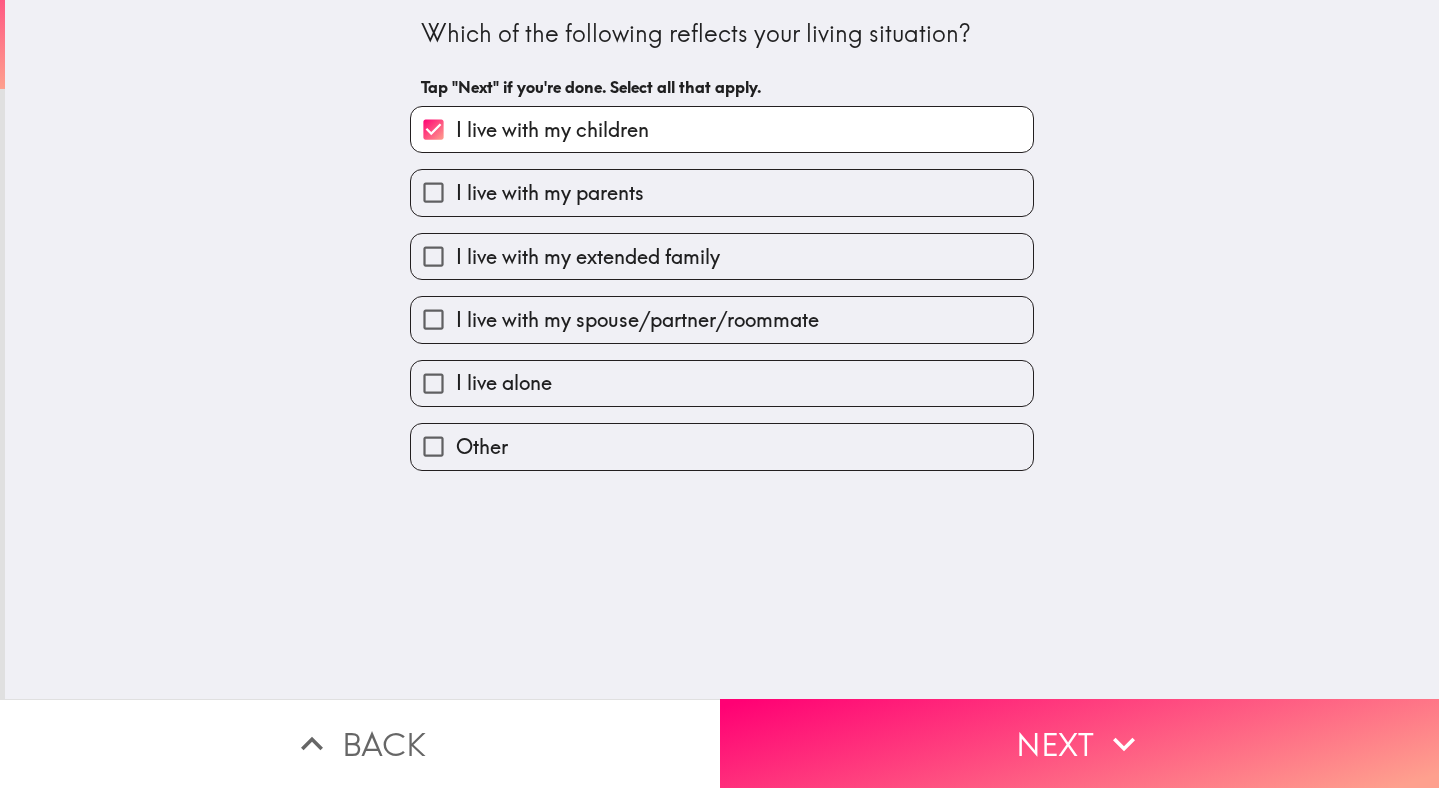 click on "I live with my spouse/partner/roommate" at bounding box center [637, 320] 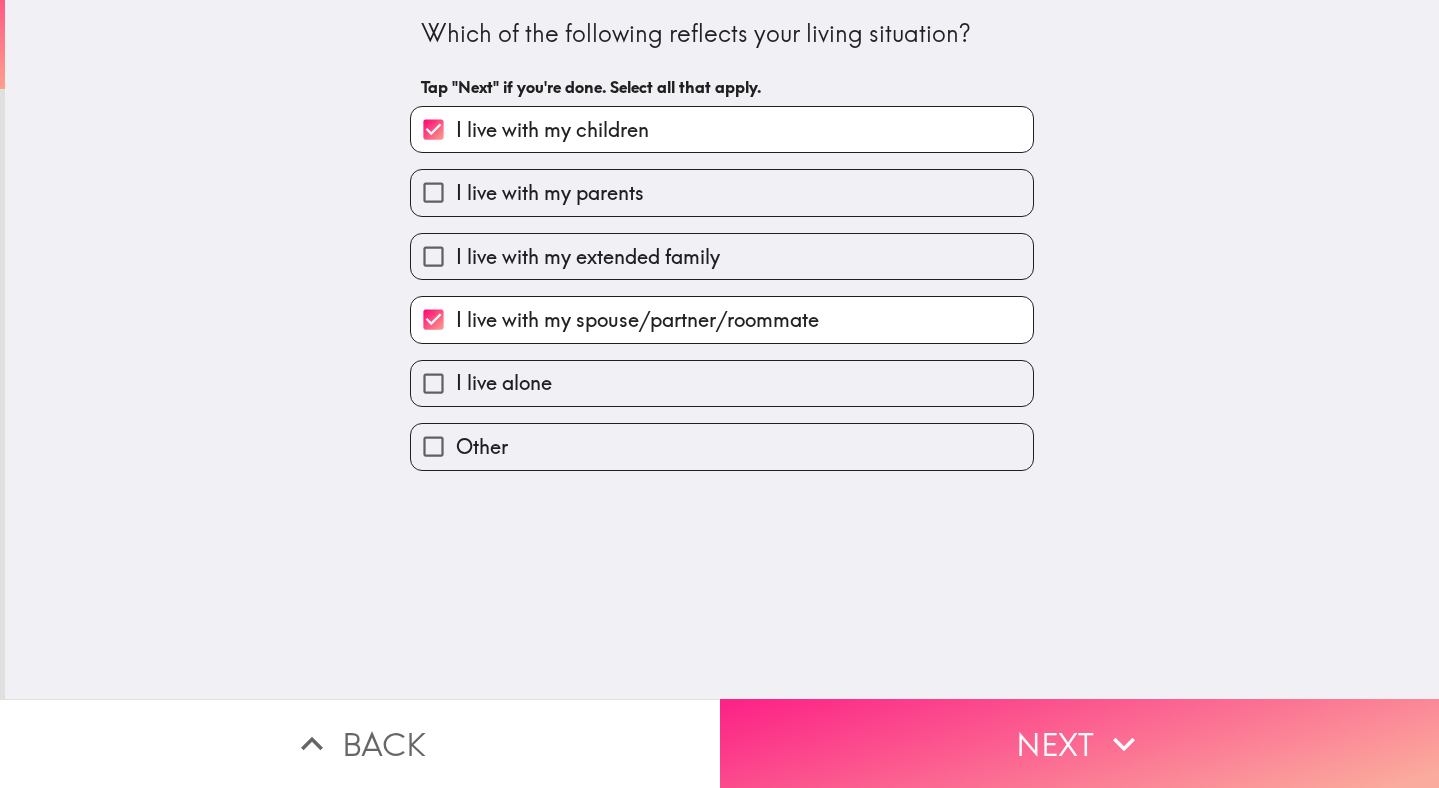 click on "Next" at bounding box center [1080, 743] 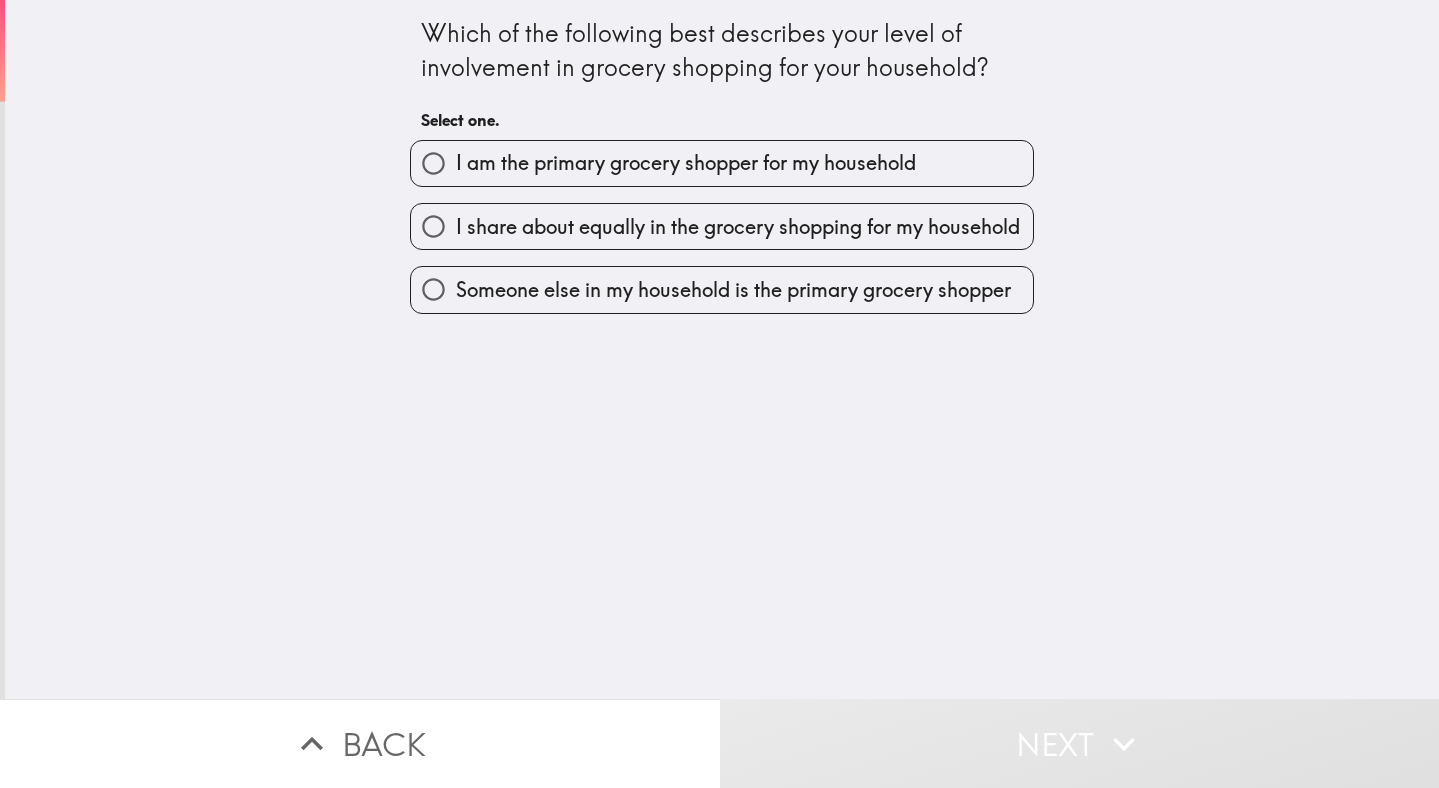 click on "I am the primary grocery shopper for my household" at bounding box center (686, 163) 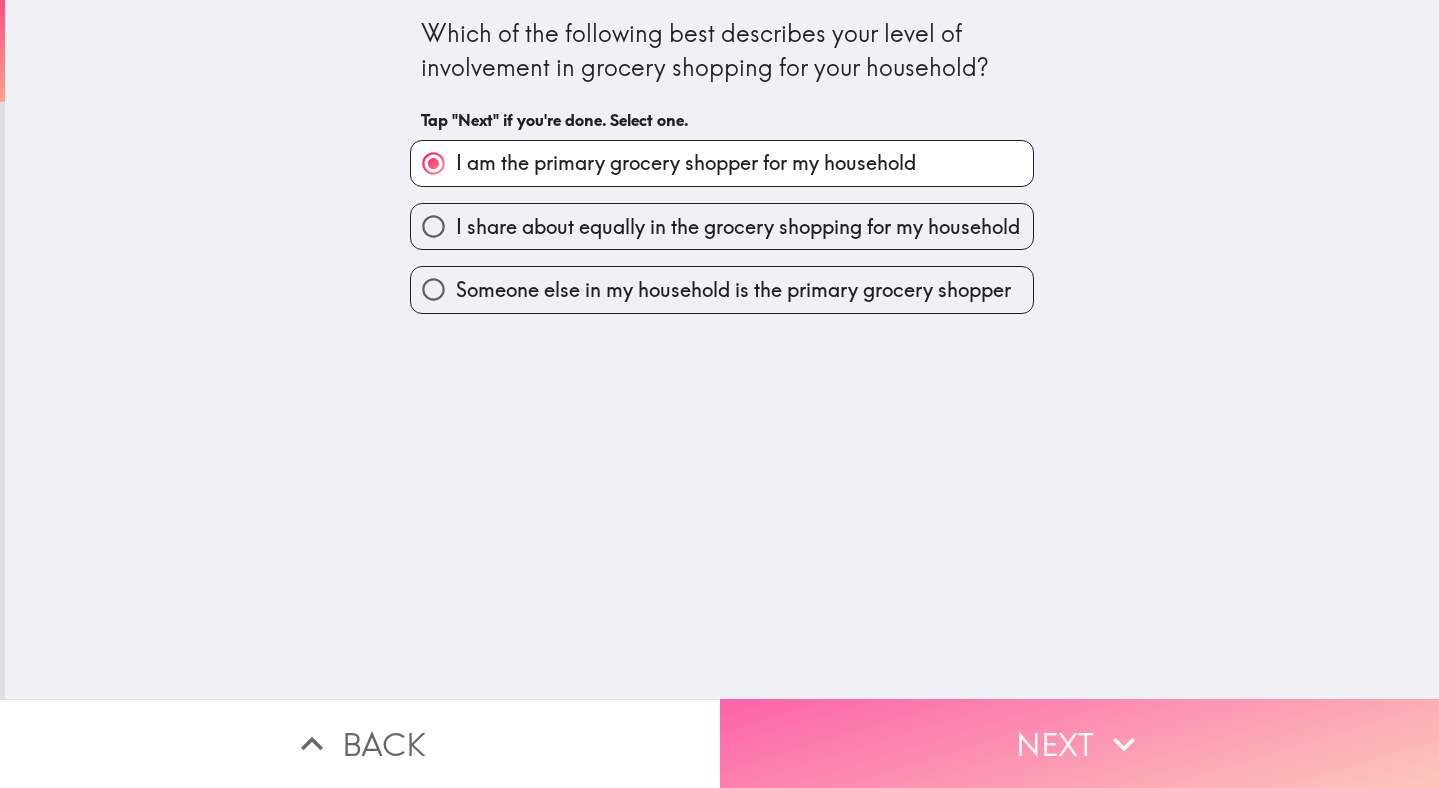 click on "Next" at bounding box center [1080, 743] 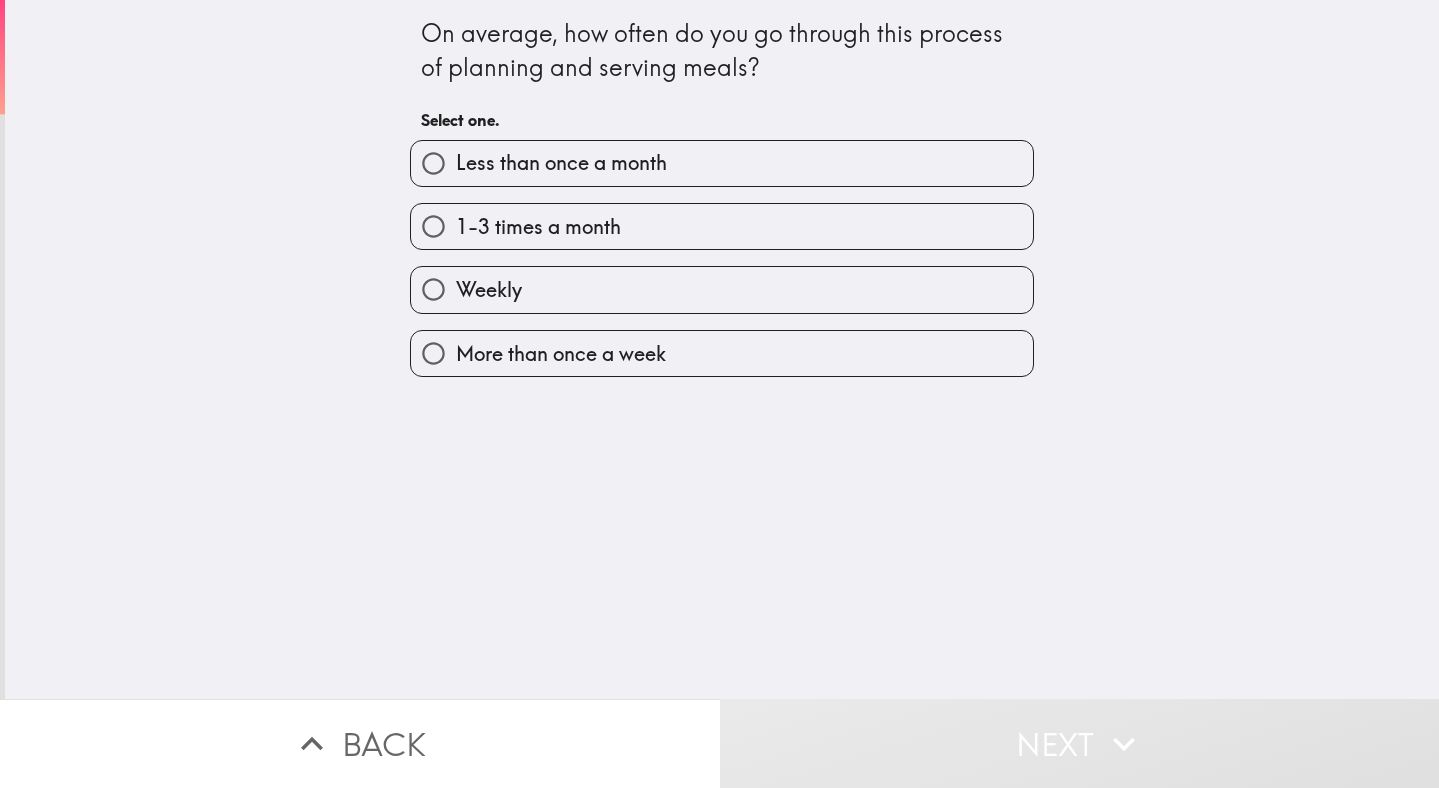 click on "More than once a week" at bounding box center [722, 353] 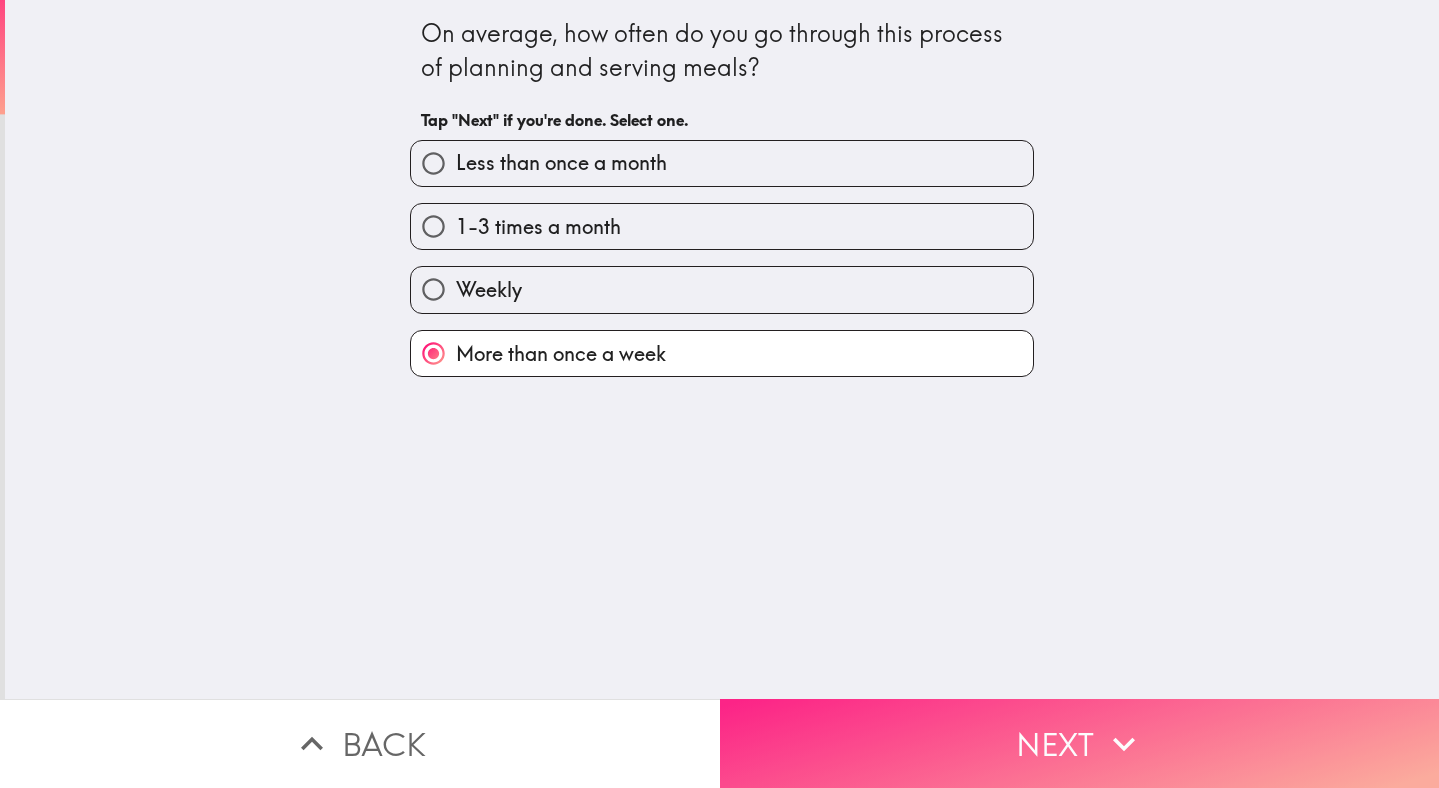 click on "Next" at bounding box center [1080, 743] 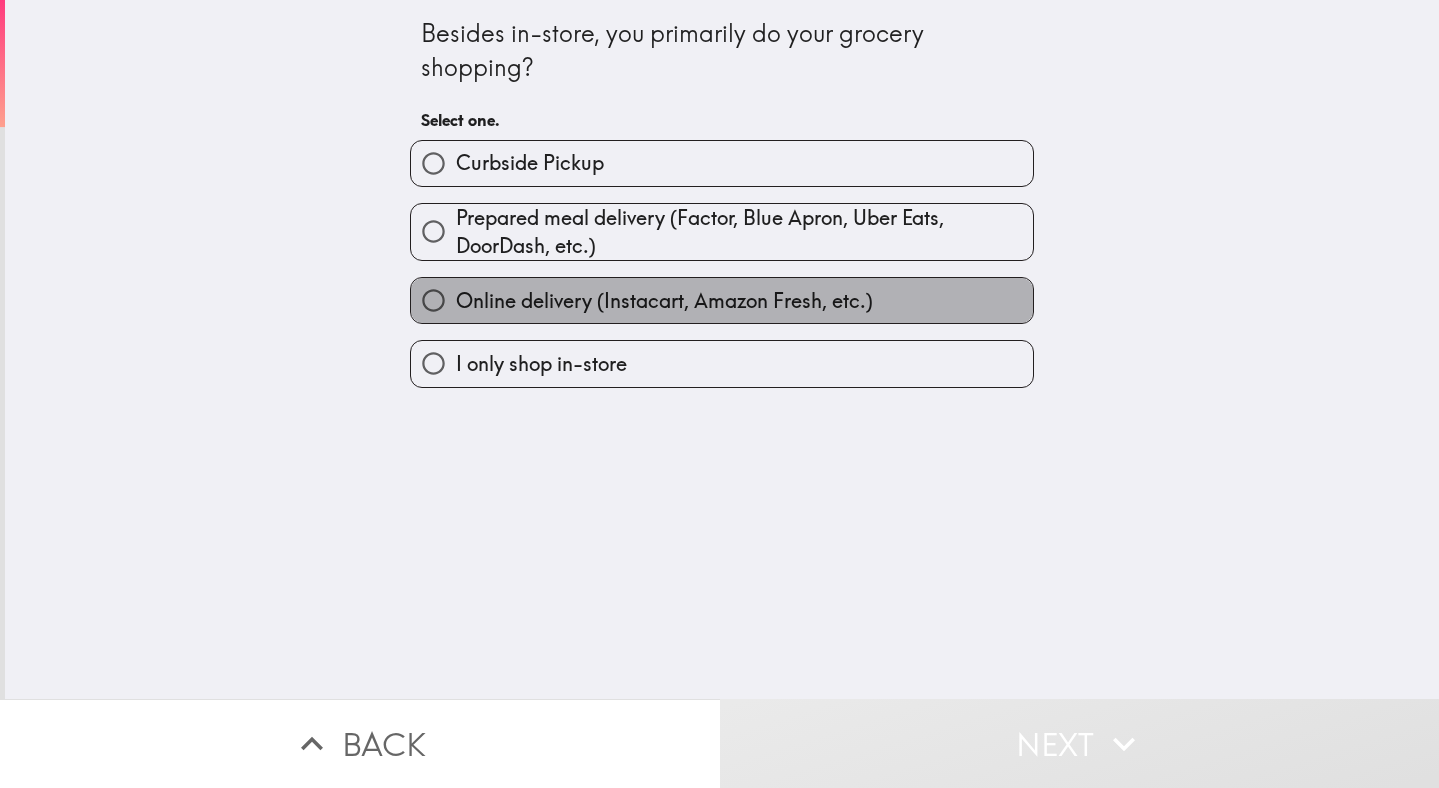 click on "Online delivery (Instacart, Amazon Fresh, etc.)" at bounding box center [664, 301] 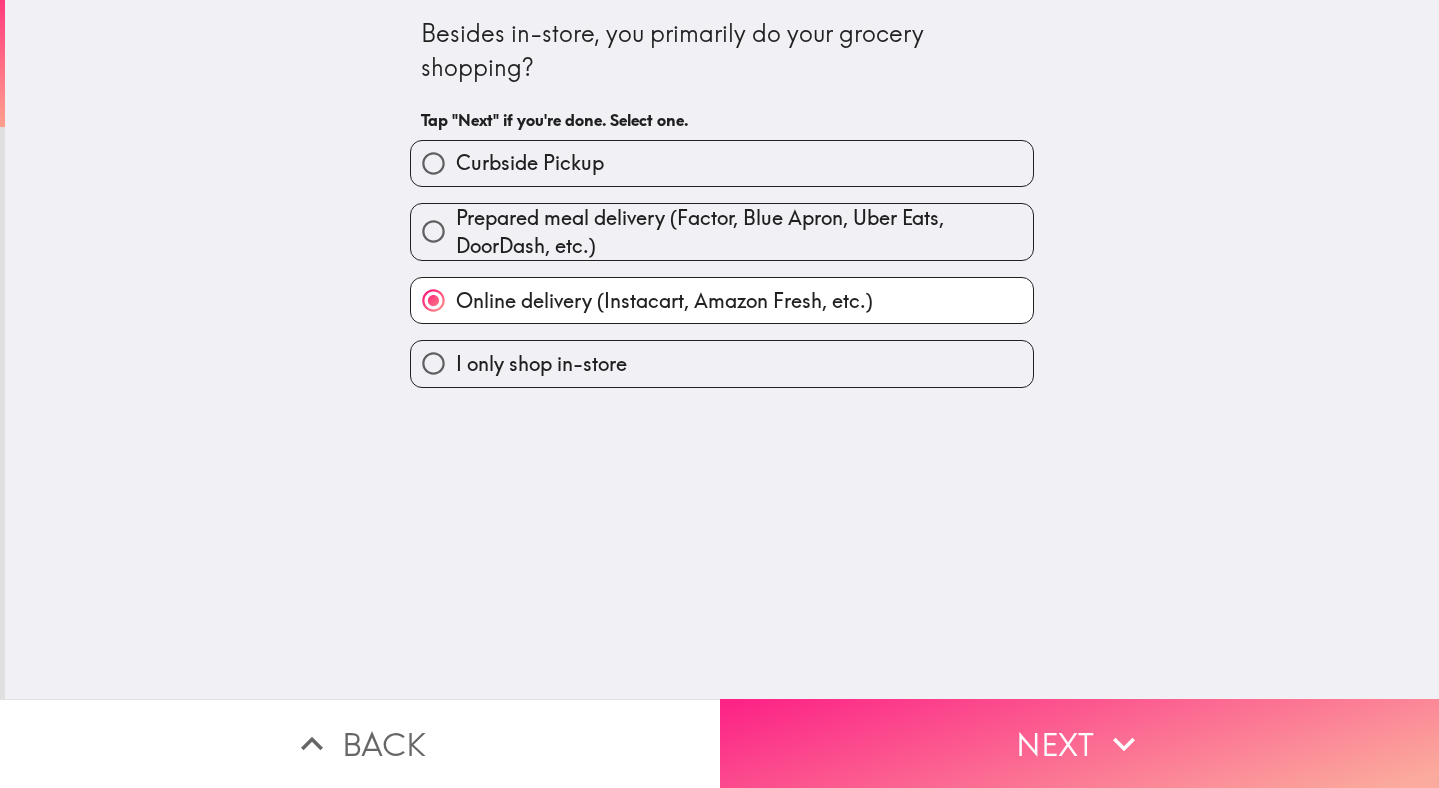click on "Next" at bounding box center [1080, 743] 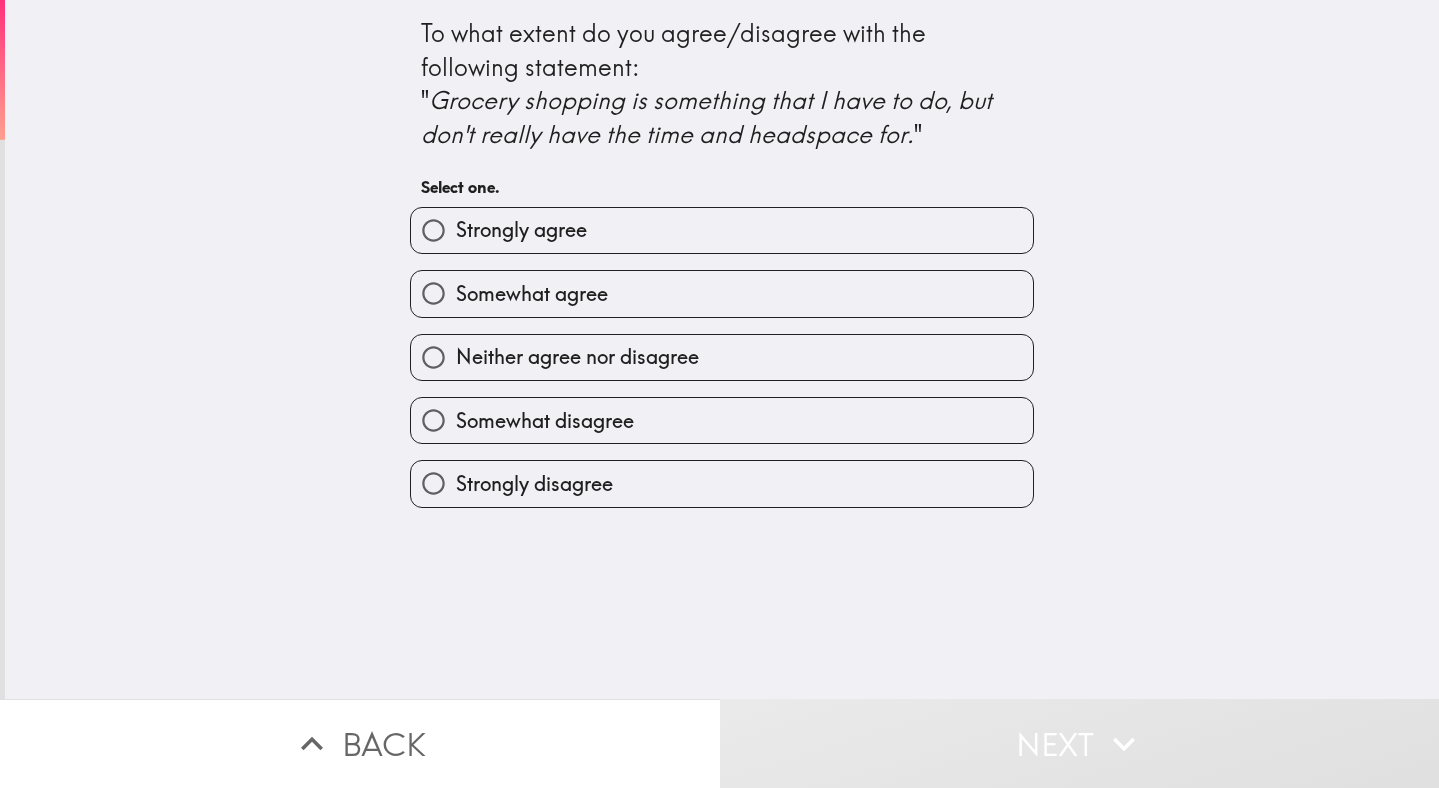 click on "Strongly agree" at bounding box center (722, 230) 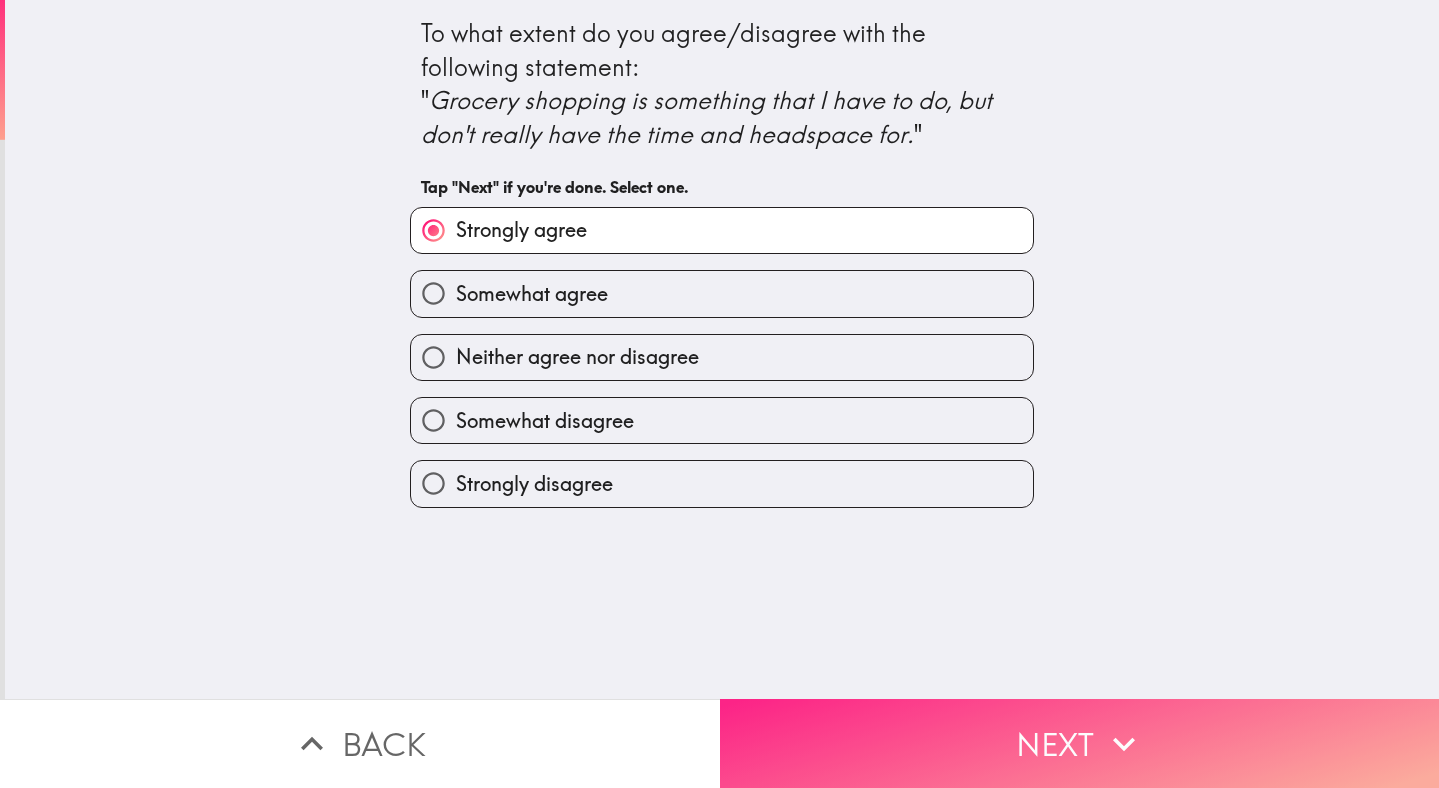 click on "Next" at bounding box center (1080, 743) 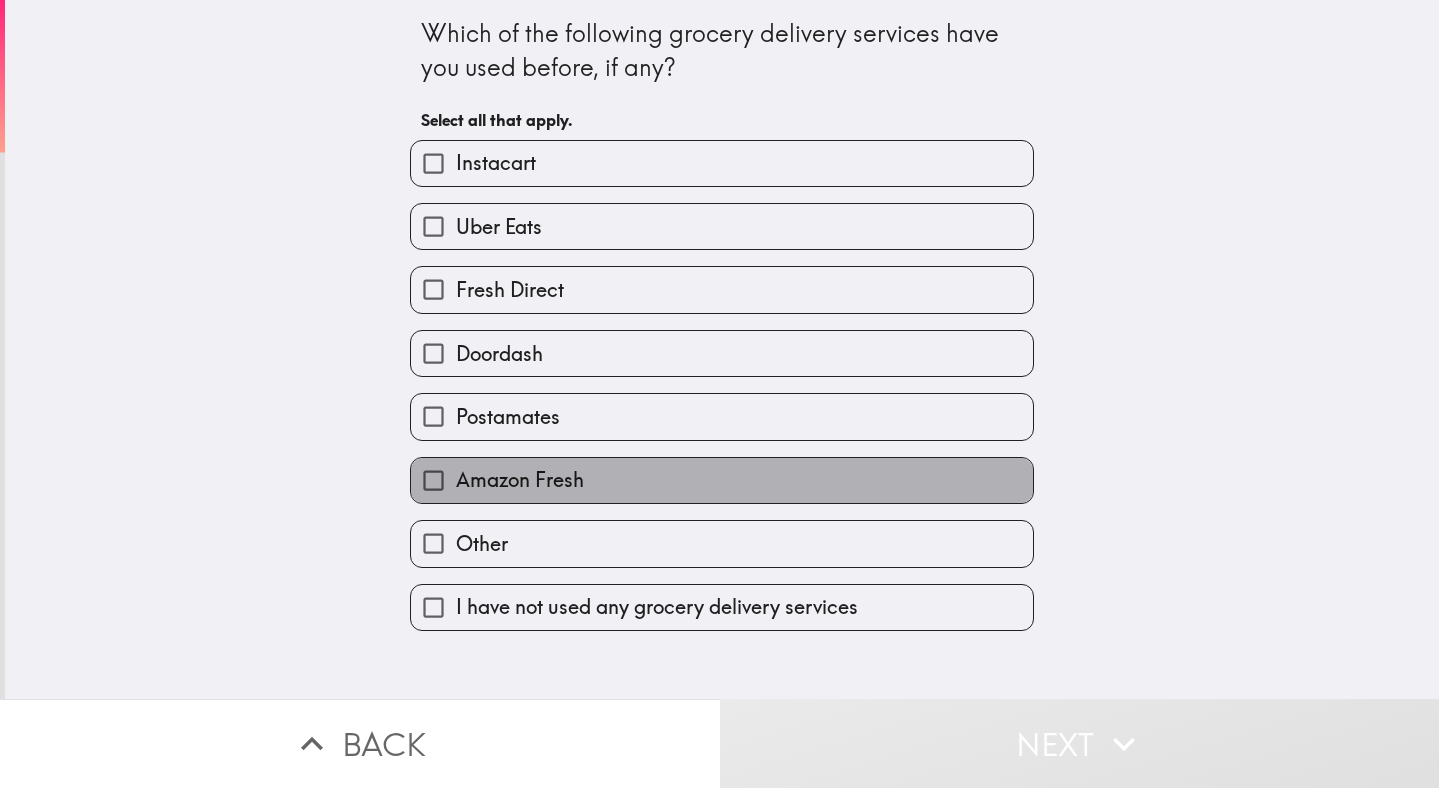 click on "Amazon Fresh" at bounding box center [722, 480] 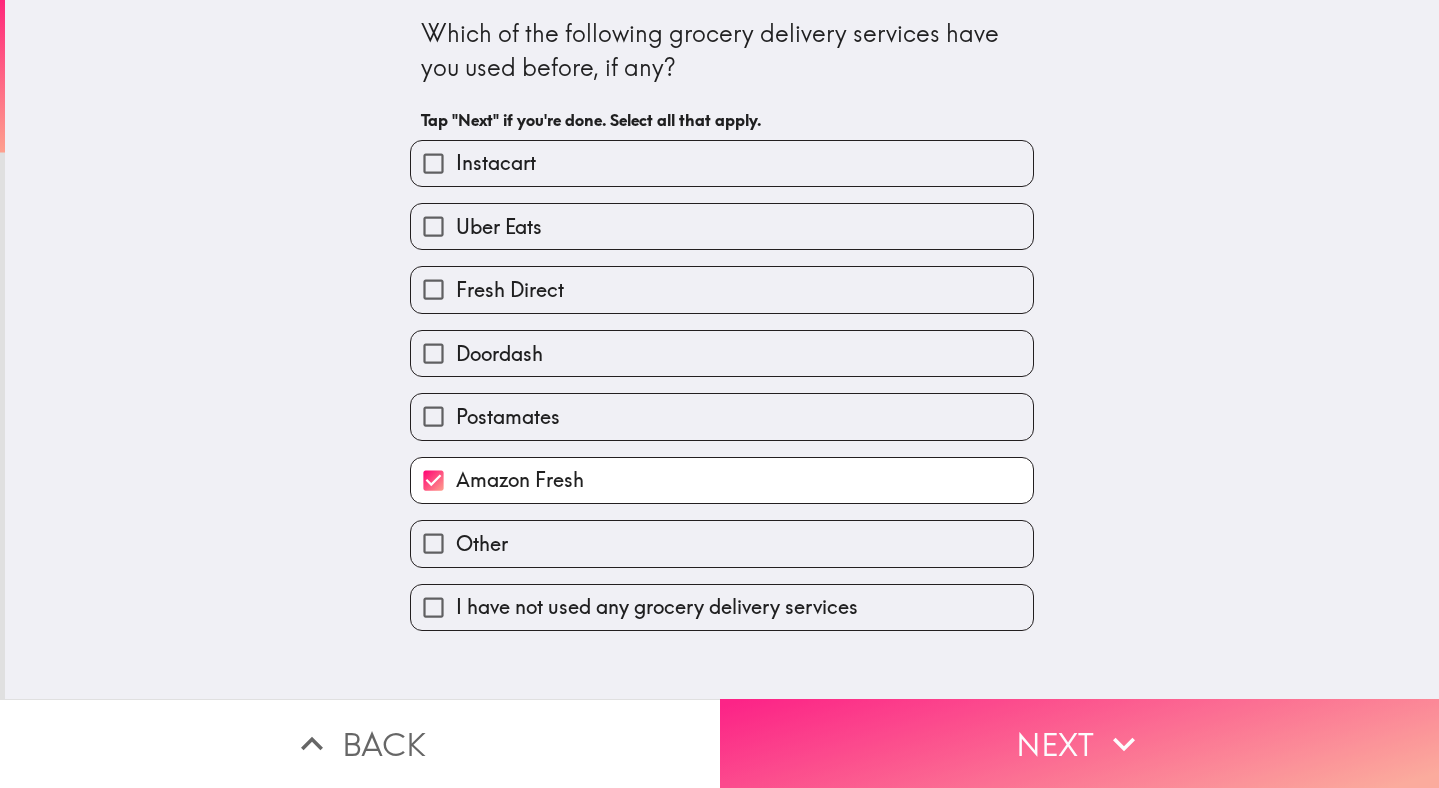 click on "Next" at bounding box center (1080, 743) 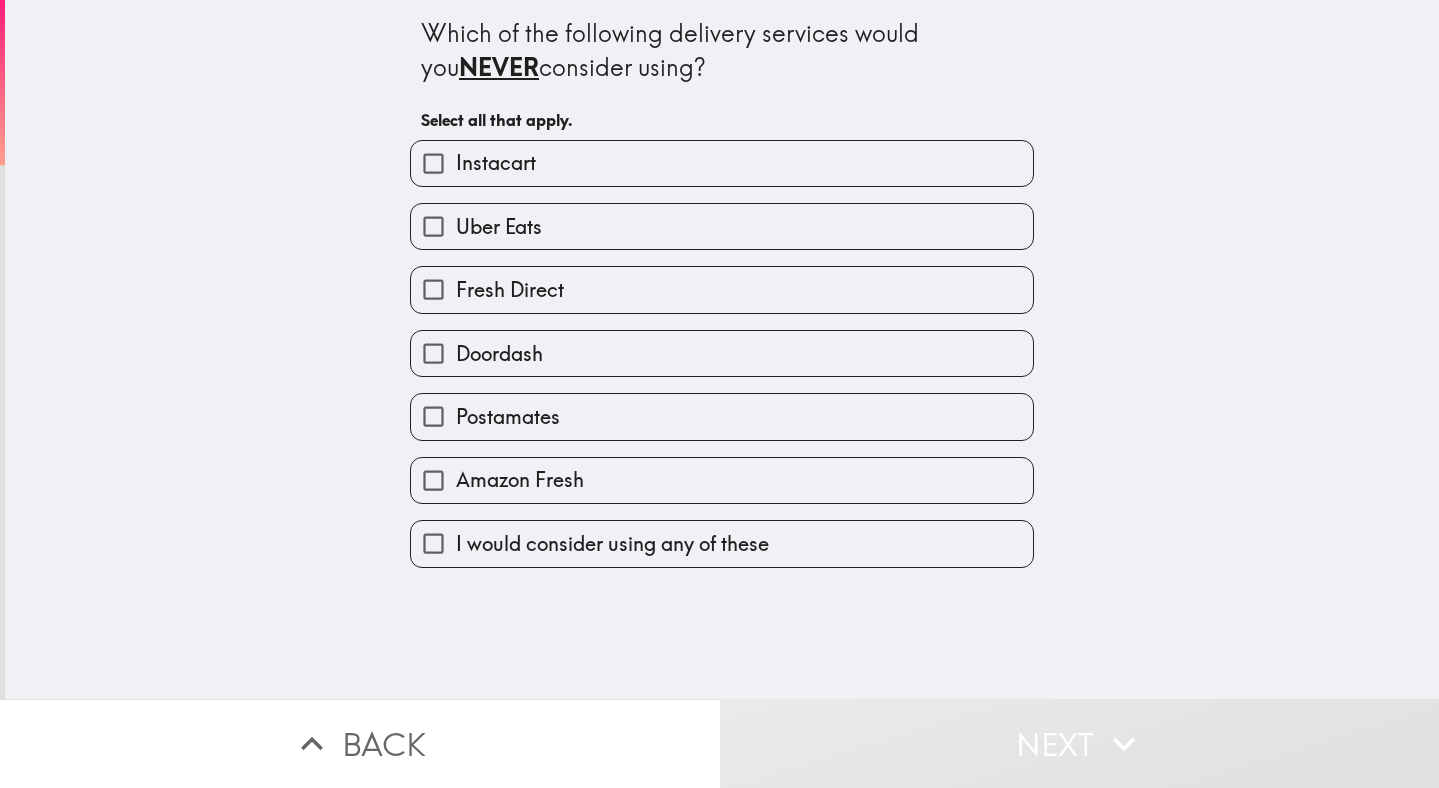 click on "I would consider using any of these" at bounding box center (722, 543) 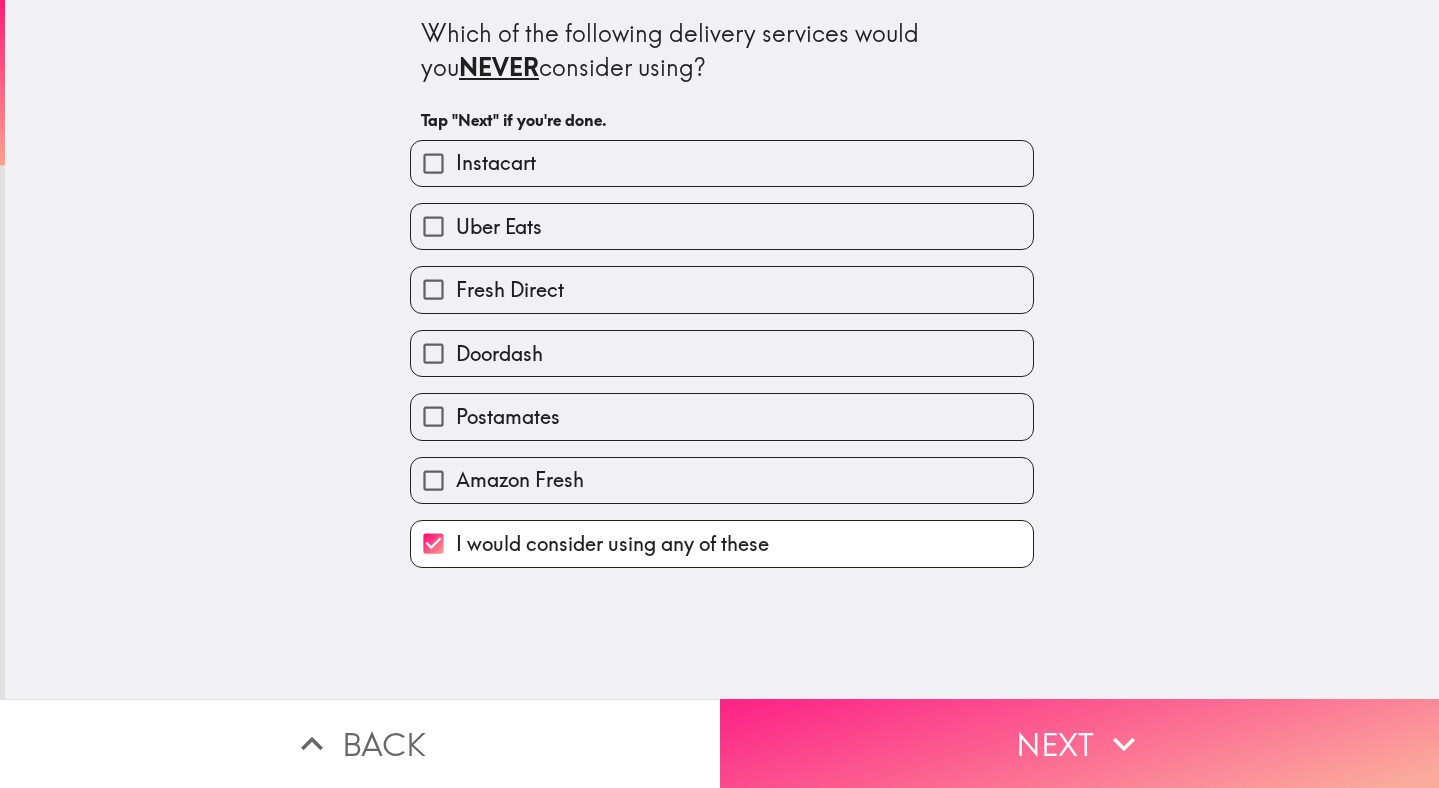 click on "Next" at bounding box center [1080, 743] 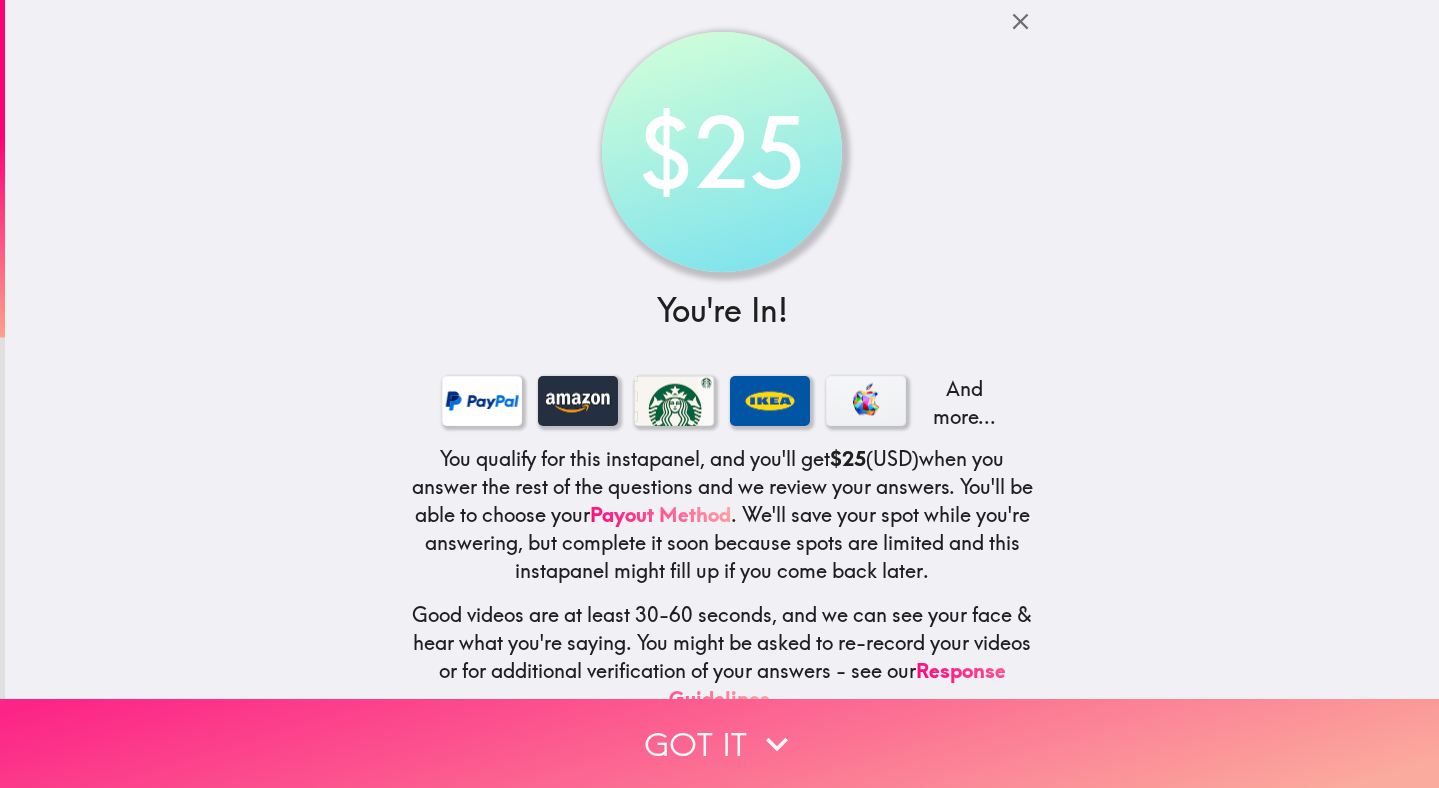 click on "Got it" at bounding box center [719, 743] 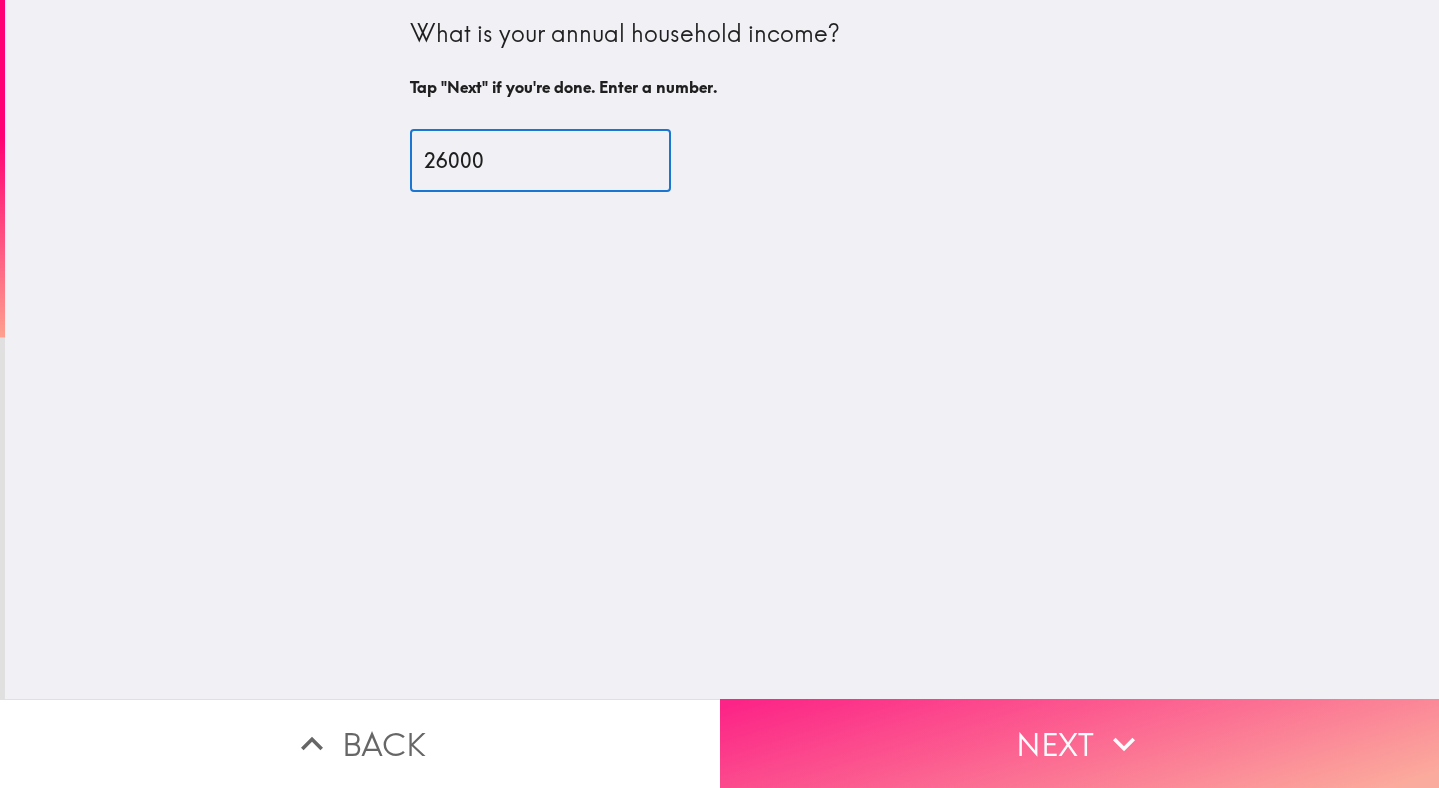 type on "26000" 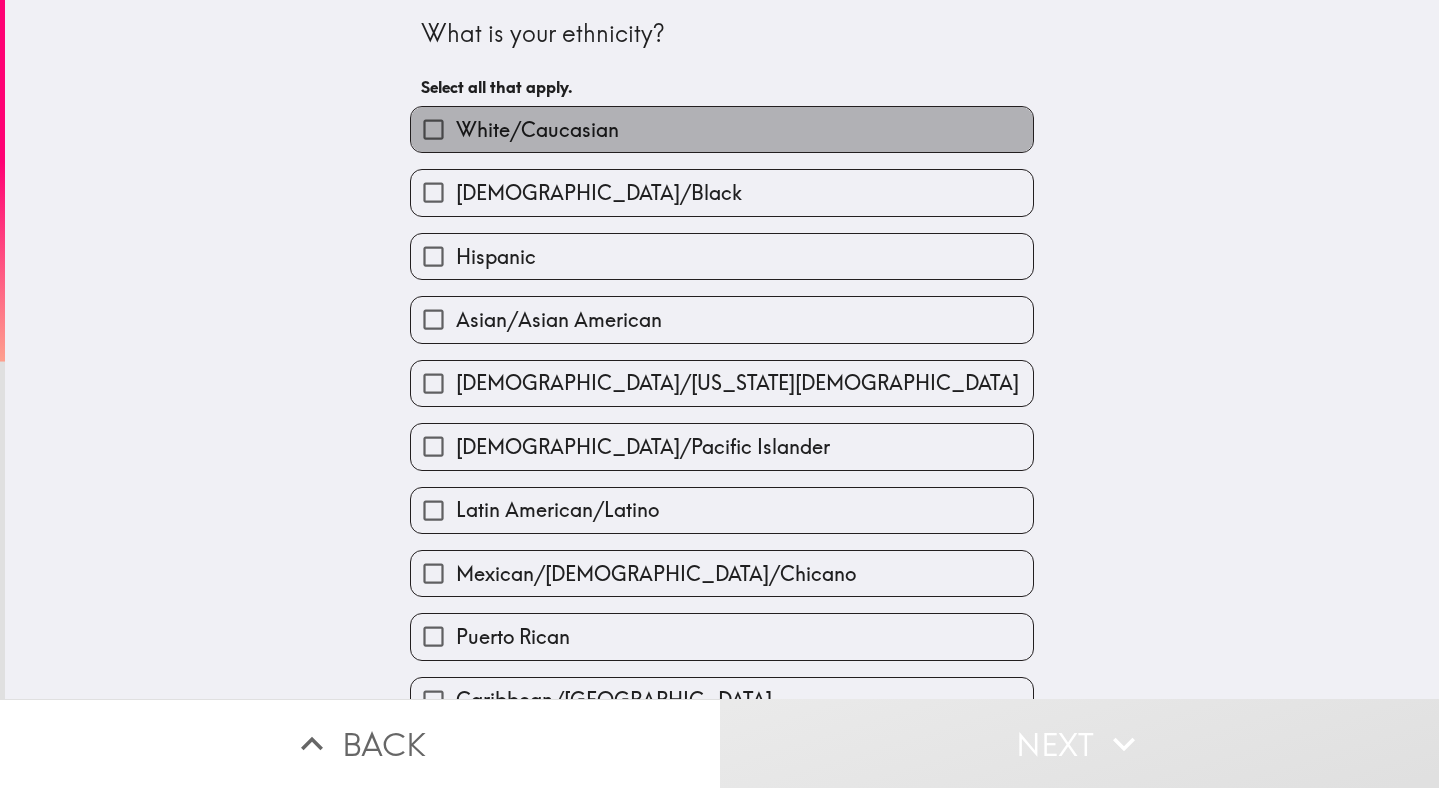 click on "White/Caucasian" at bounding box center [722, 129] 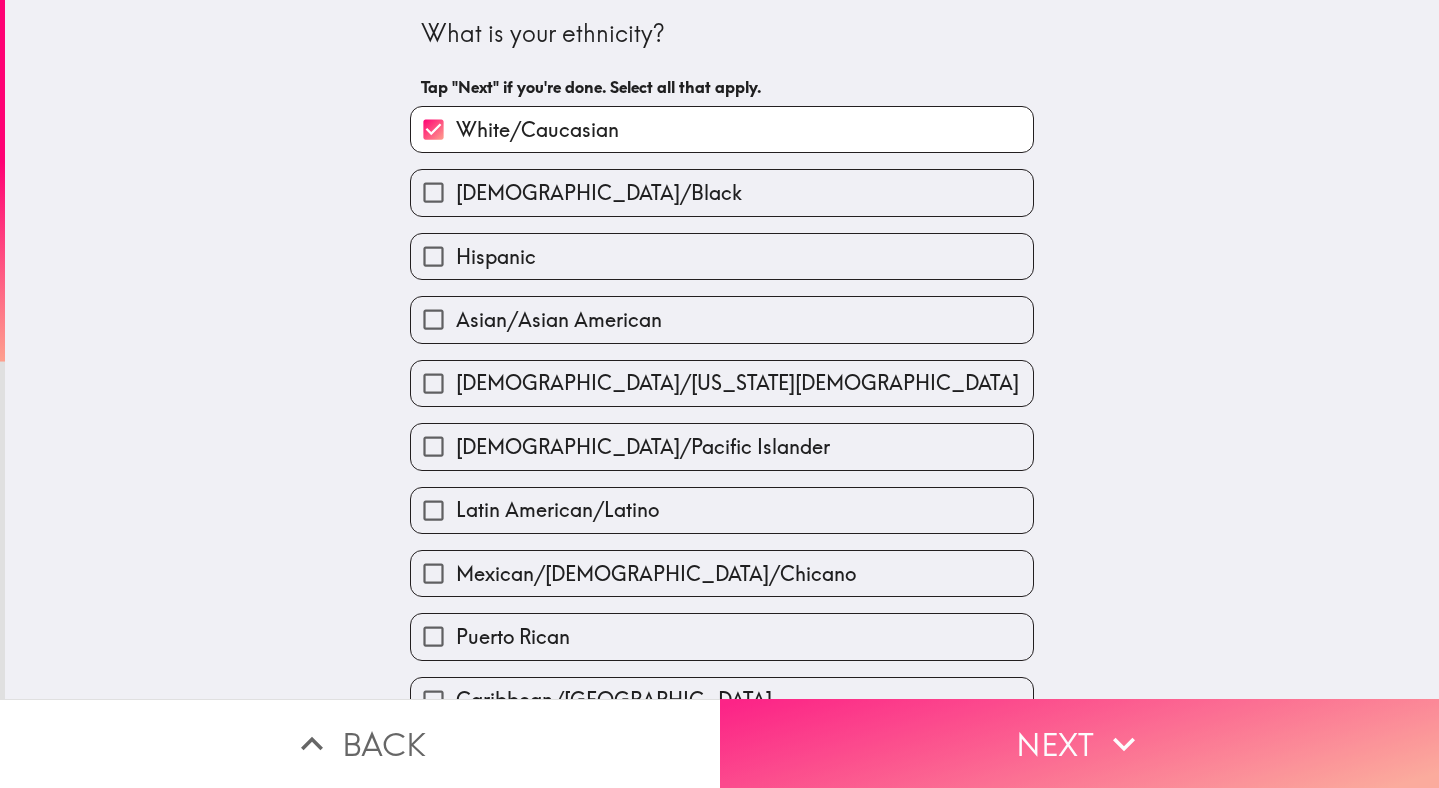 click on "Next" at bounding box center [1080, 743] 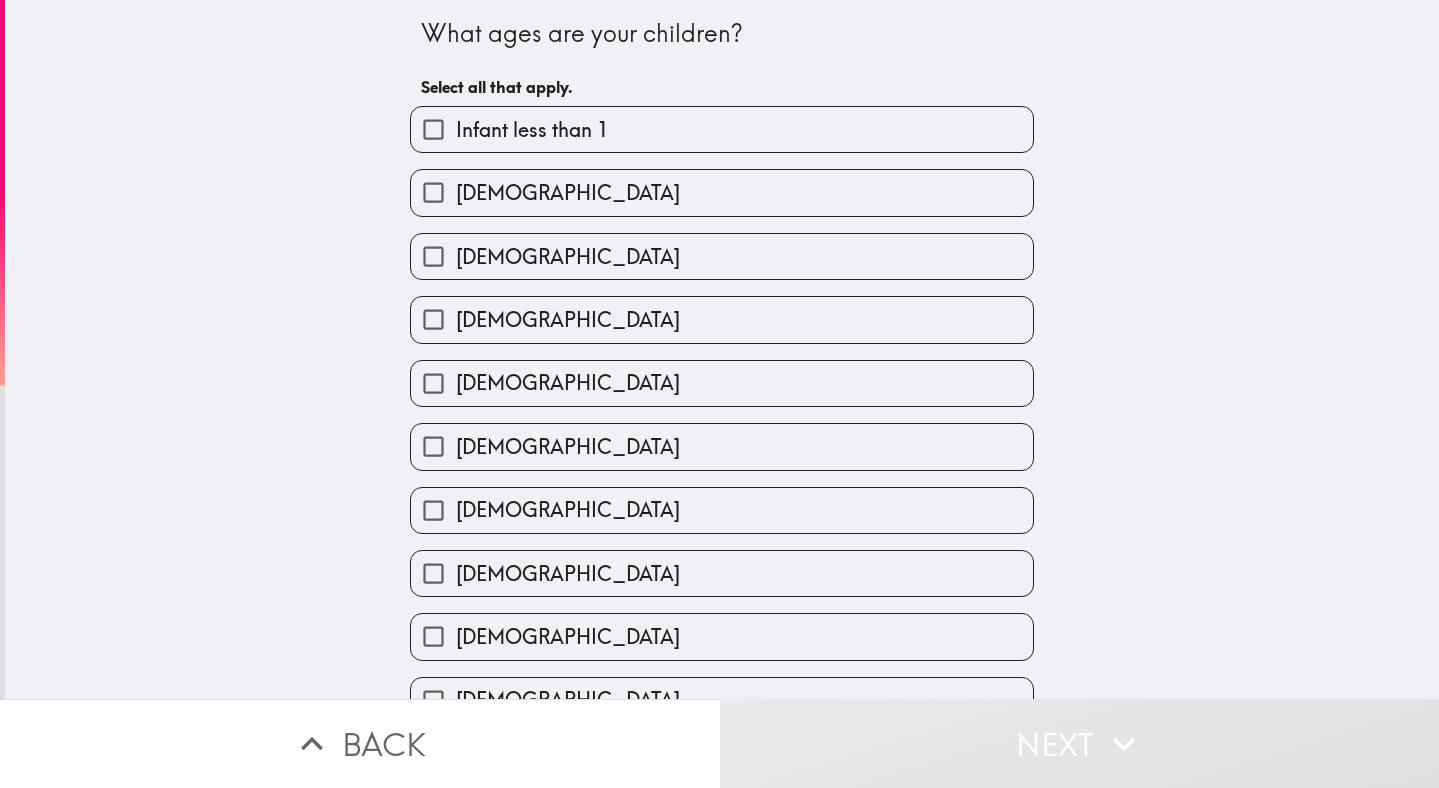 click on "[DEMOGRAPHIC_DATA]" at bounding box center [722, 192] 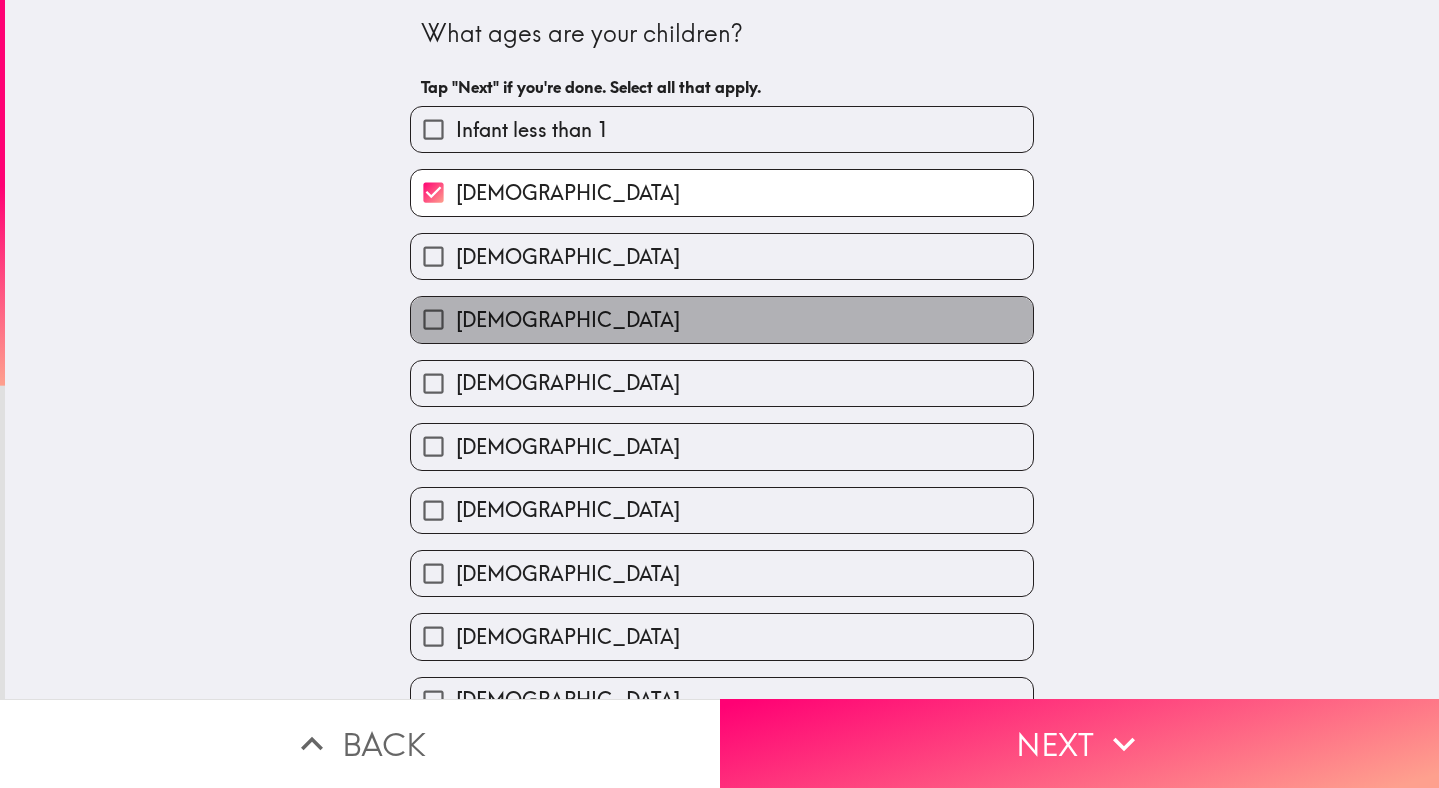 click on "[DEMOGRAPHIC_DATA]" at bounding box center (722, 319) 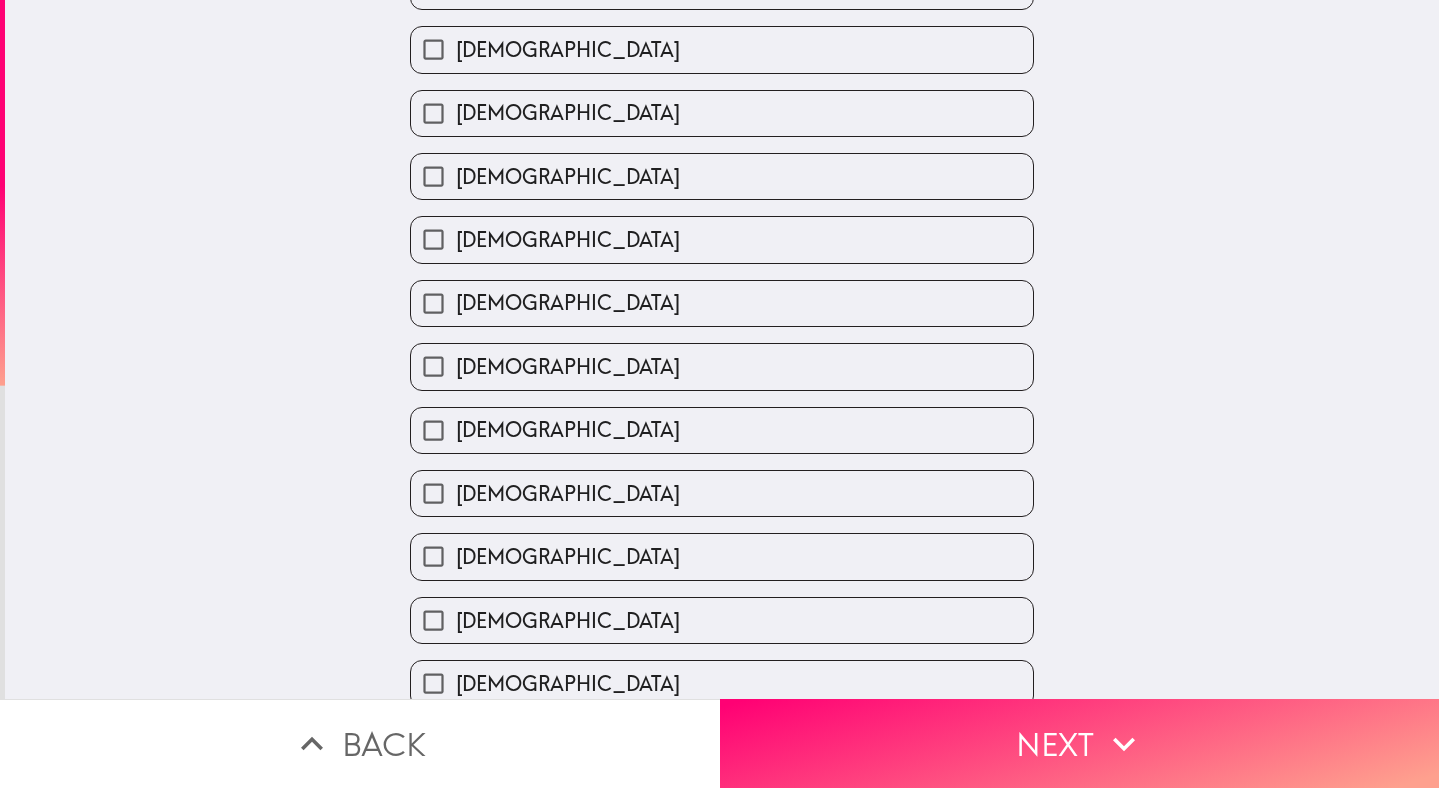 scroll, scrollTop: 400, scrollLeft: 0, axis: vertical 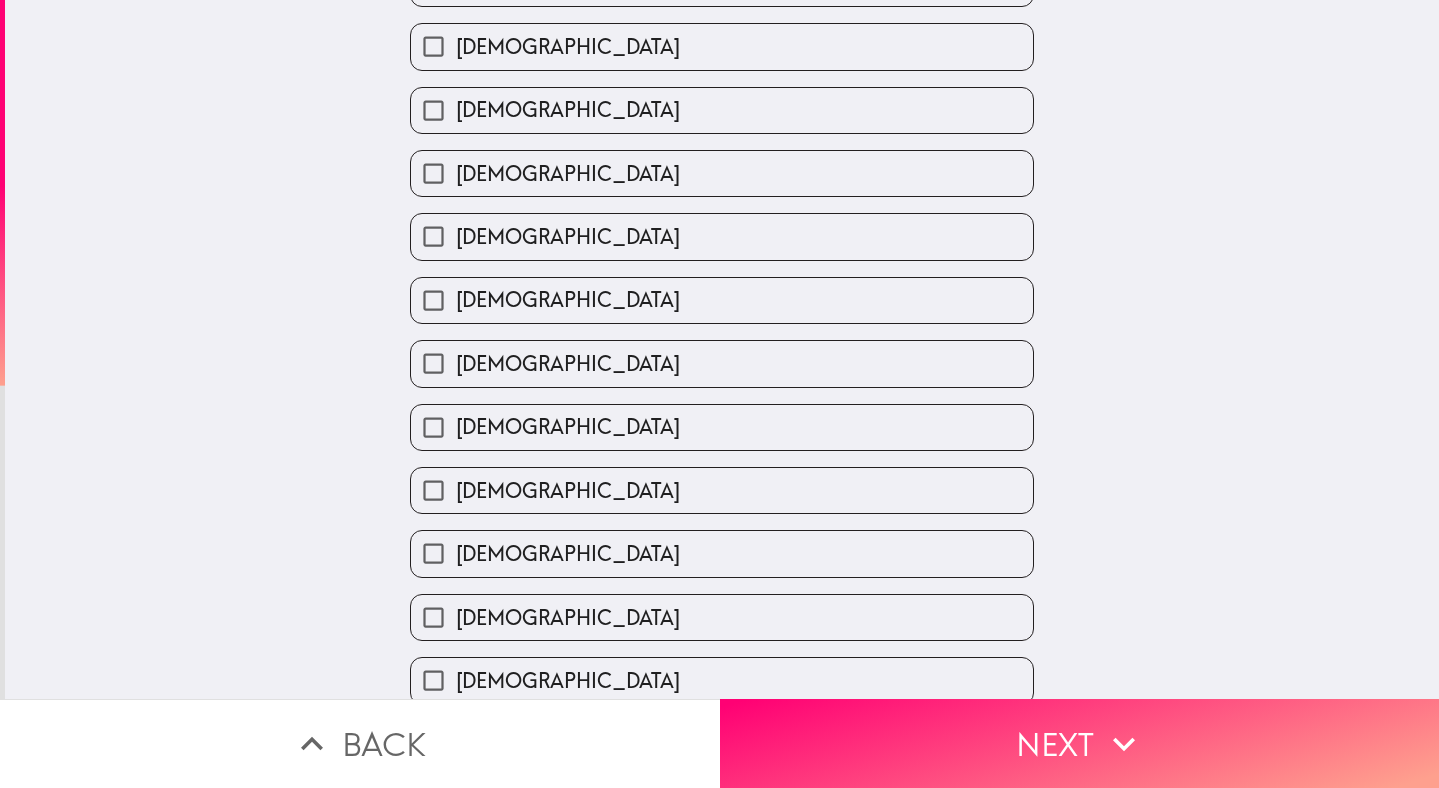 click on "[DEMOGRAPHIC_DATA]" at bounding box center [722, 553] 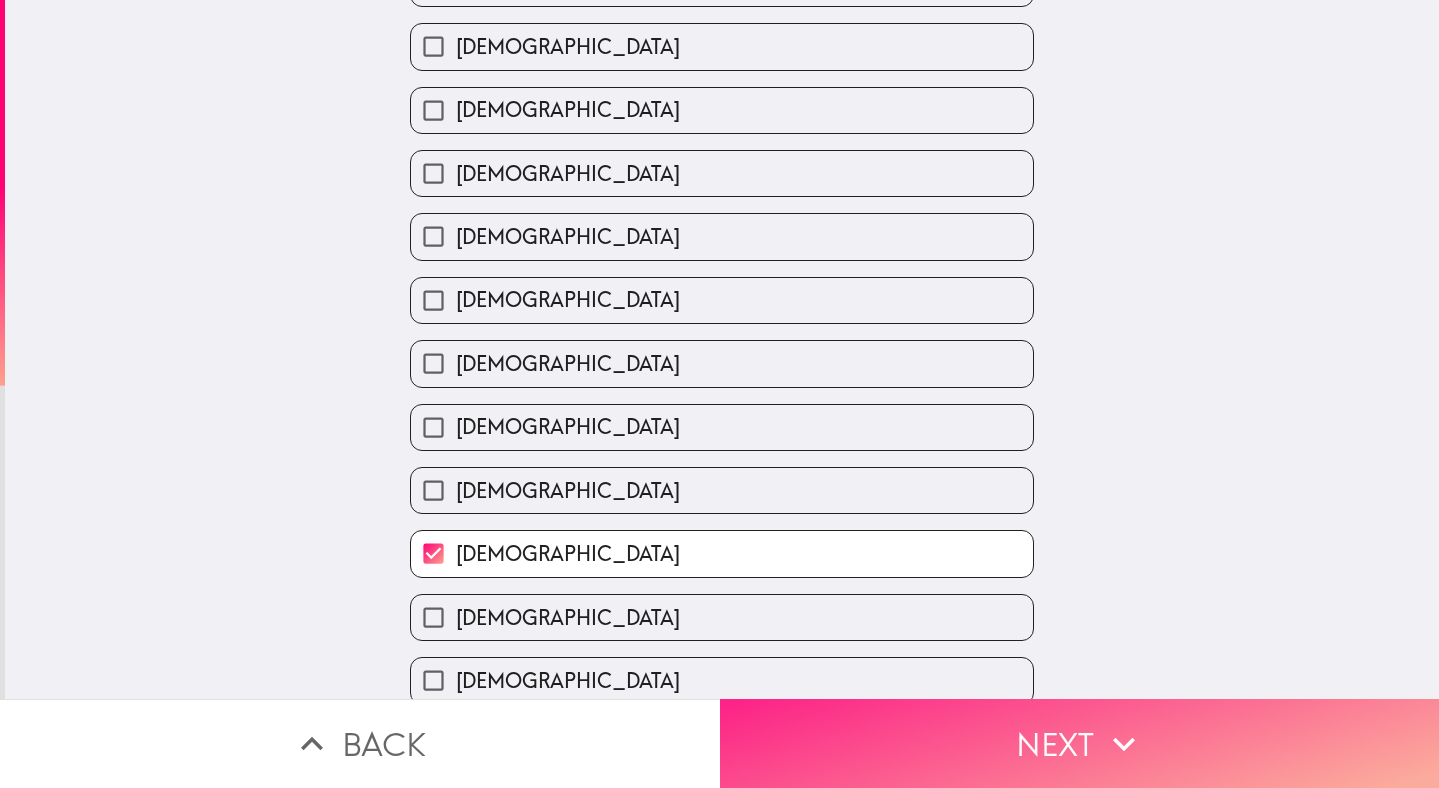 click on "Next" at bounding box center [1080, 743] 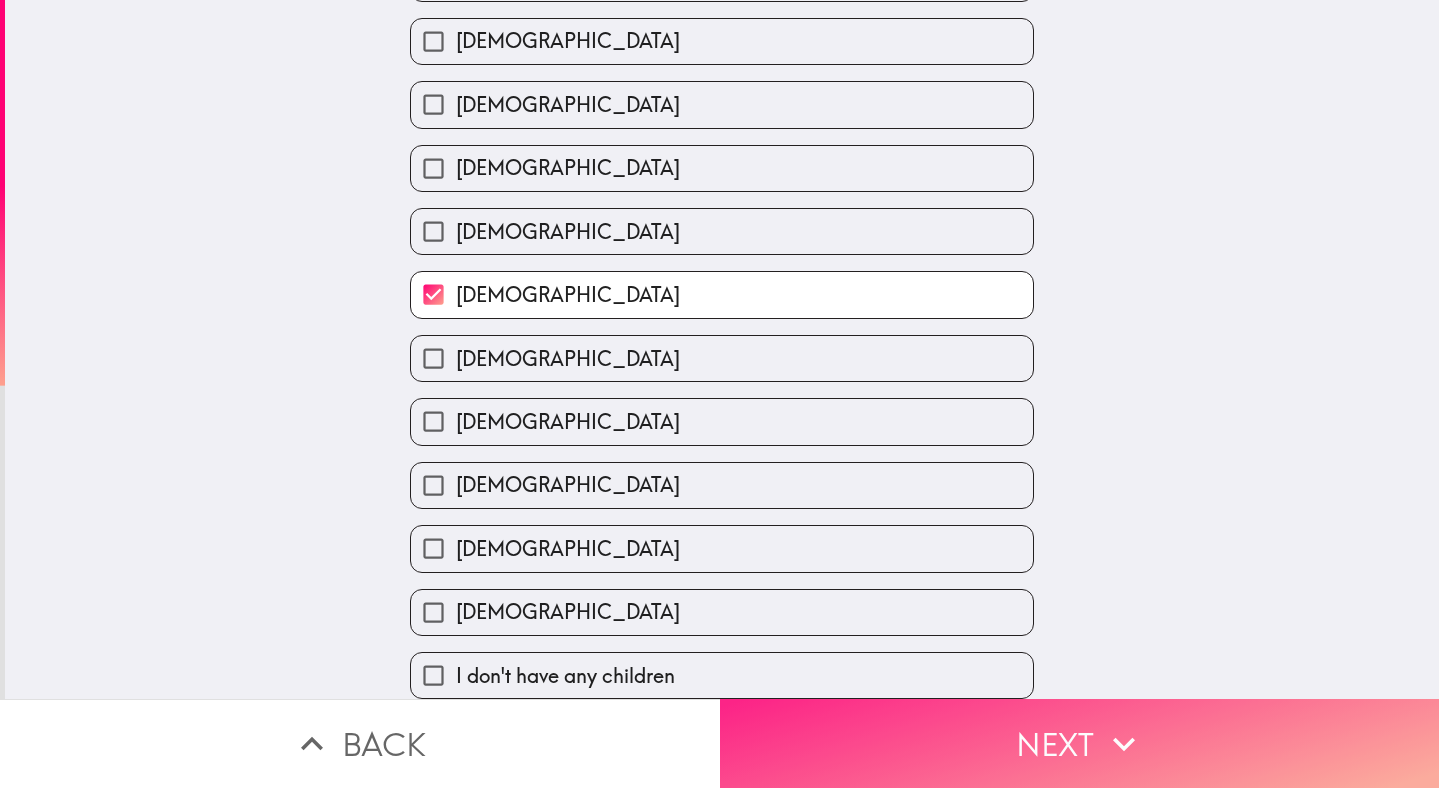scroll, scrollTop: 0, scrollLeft: 0, axis: both 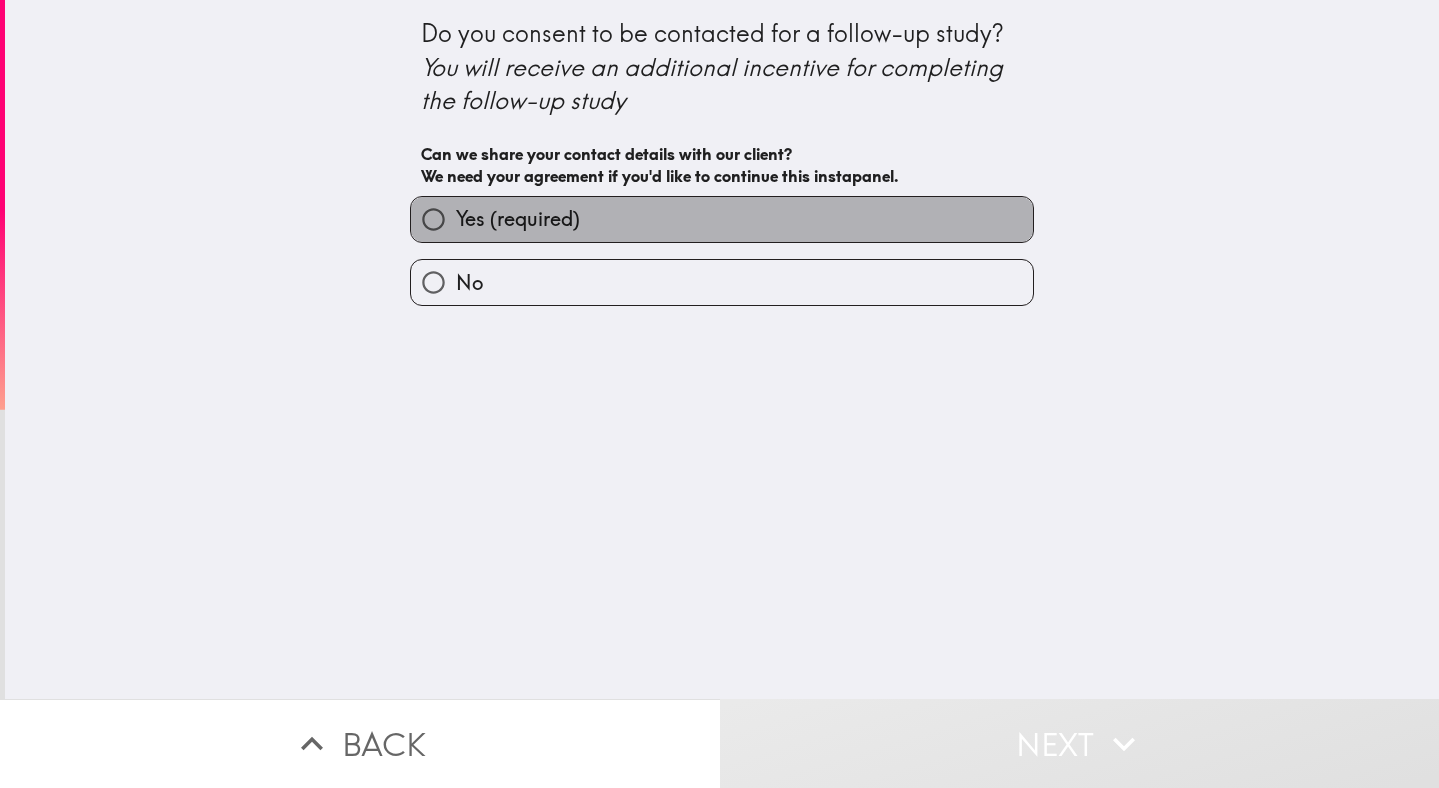 click on "Yes (required)" at bounding box center (722, 219) 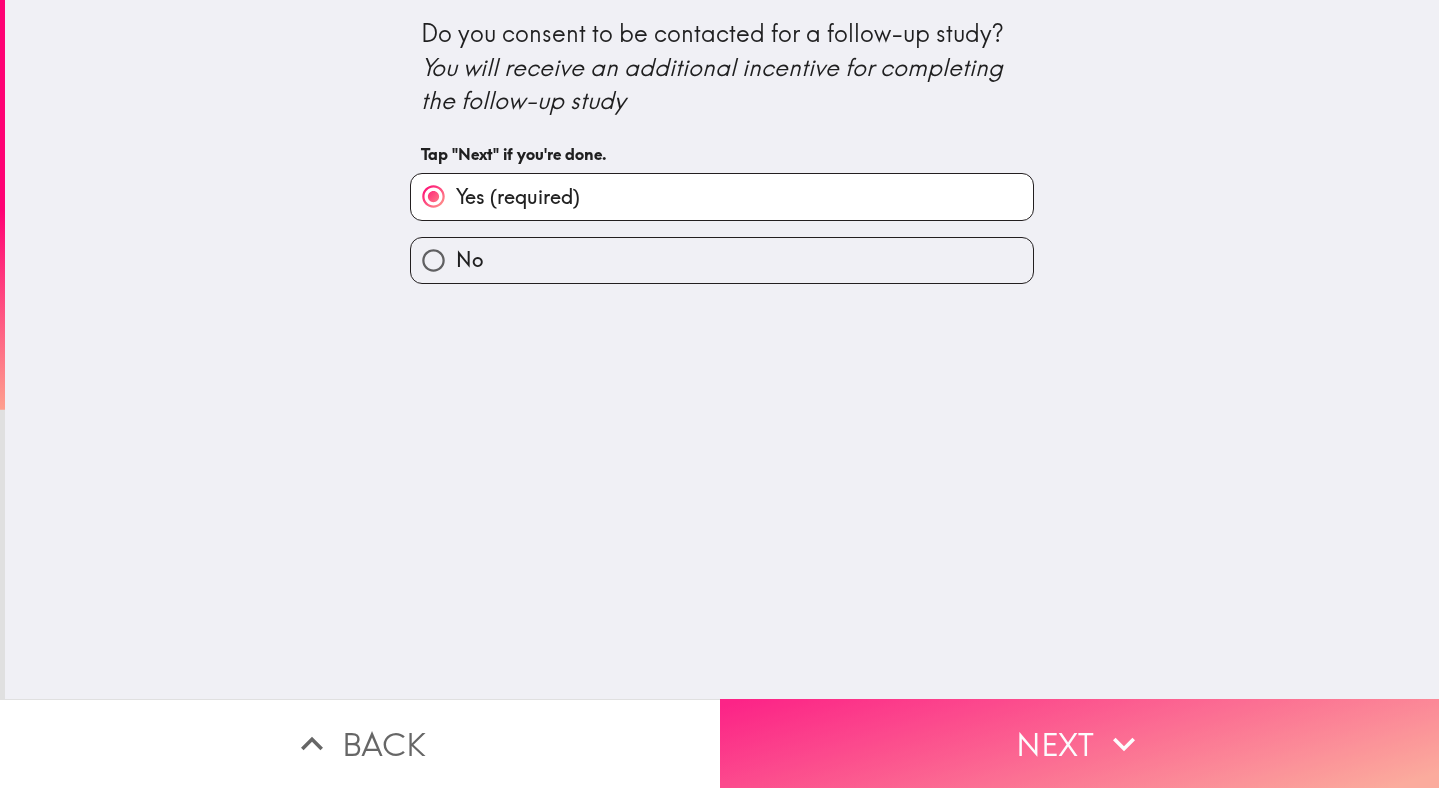 click on "Next" at bounding box center [1080, 743] 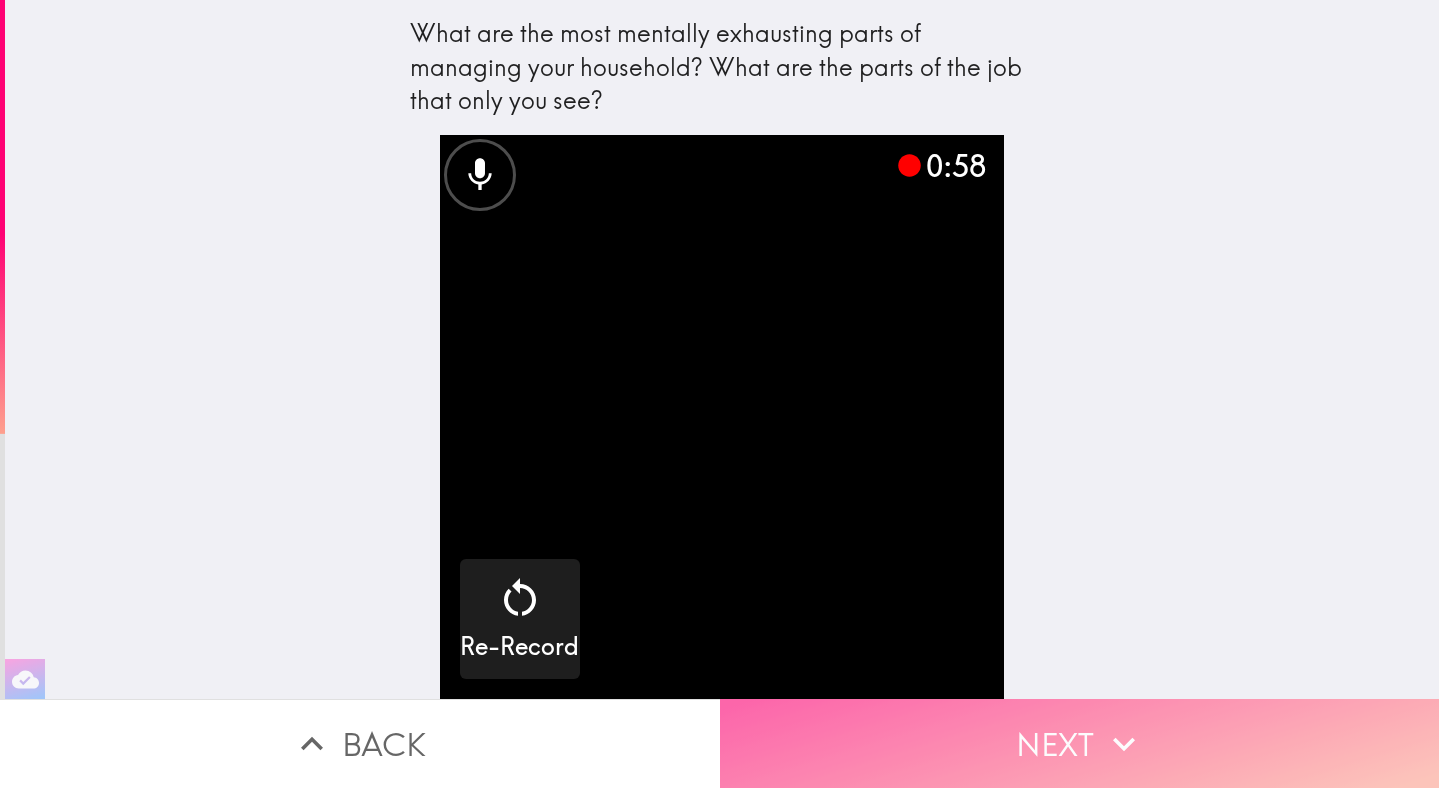 click on "Next" at bounding box center (1080, 743) 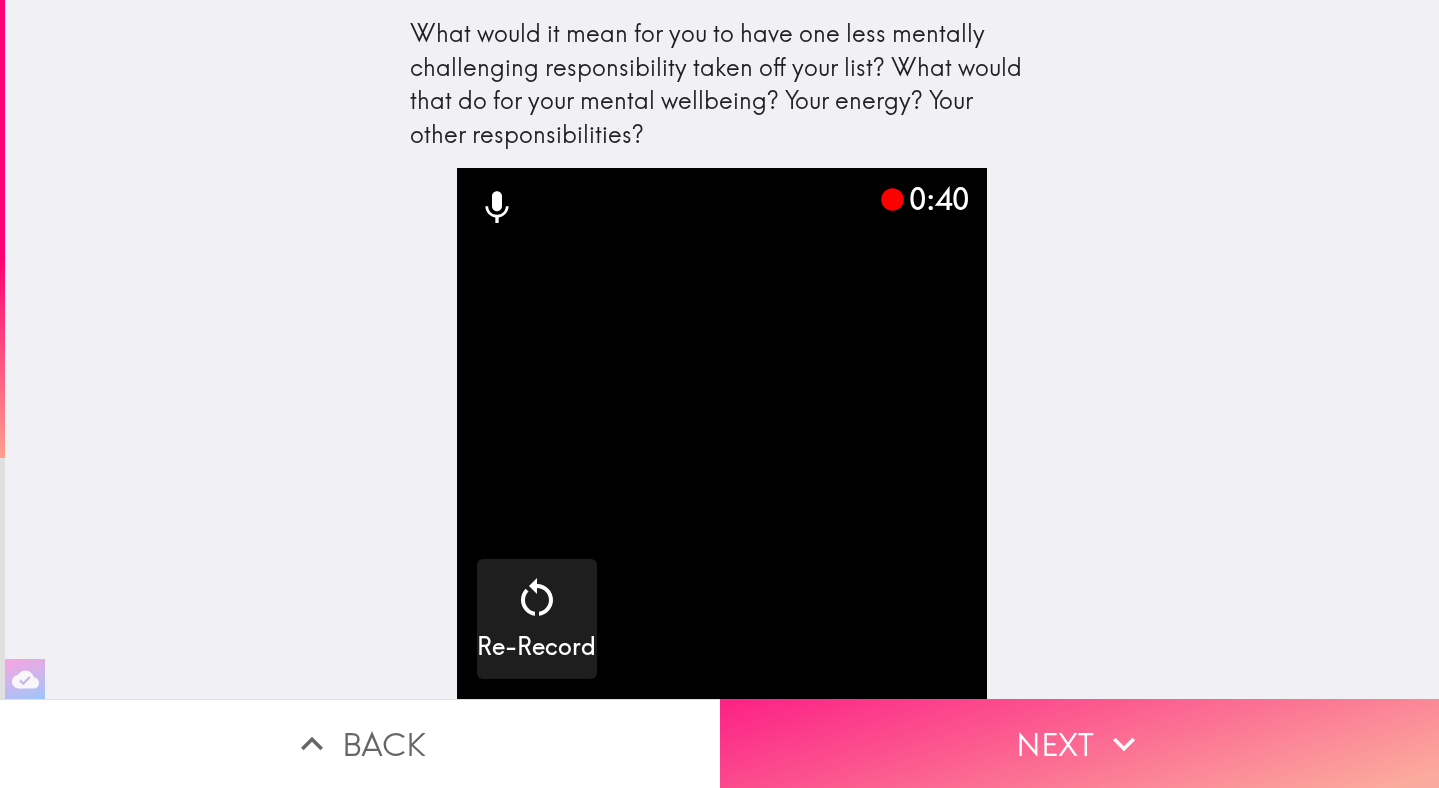 click on "Next" at bounding box center (1080, 743) 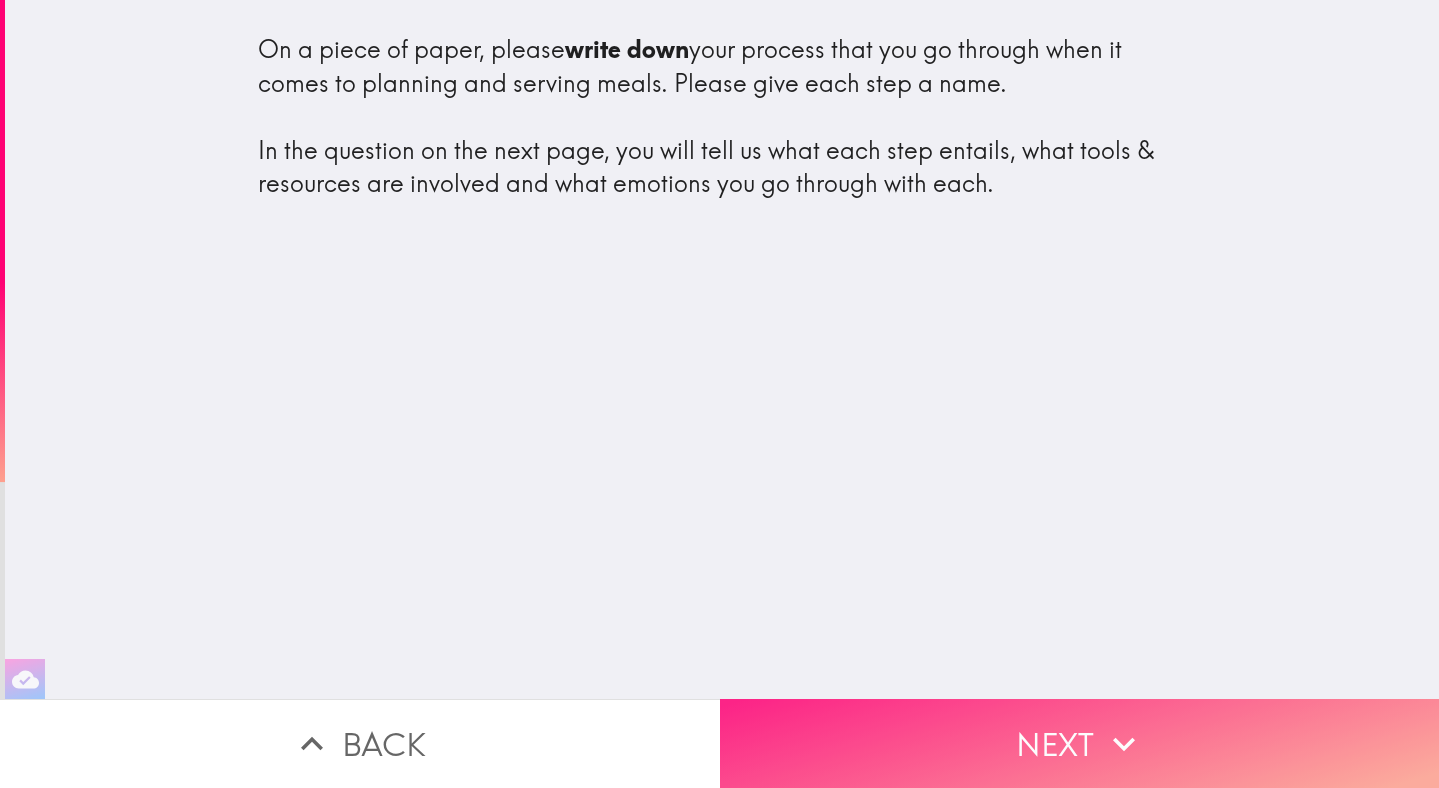 click on "Next" at bounding box center [1080, 743] 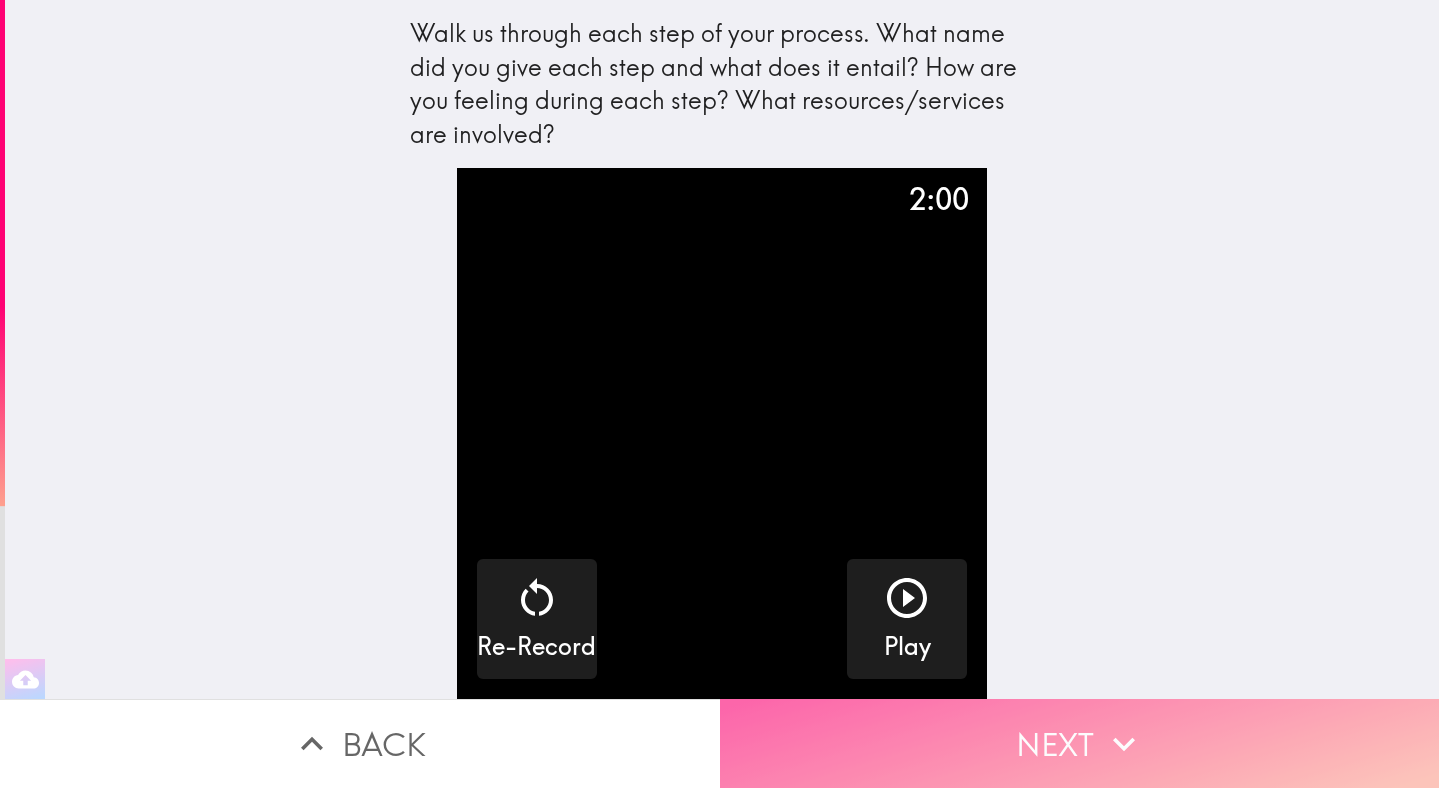 click on "Next" at bounding box center [1080, 743] 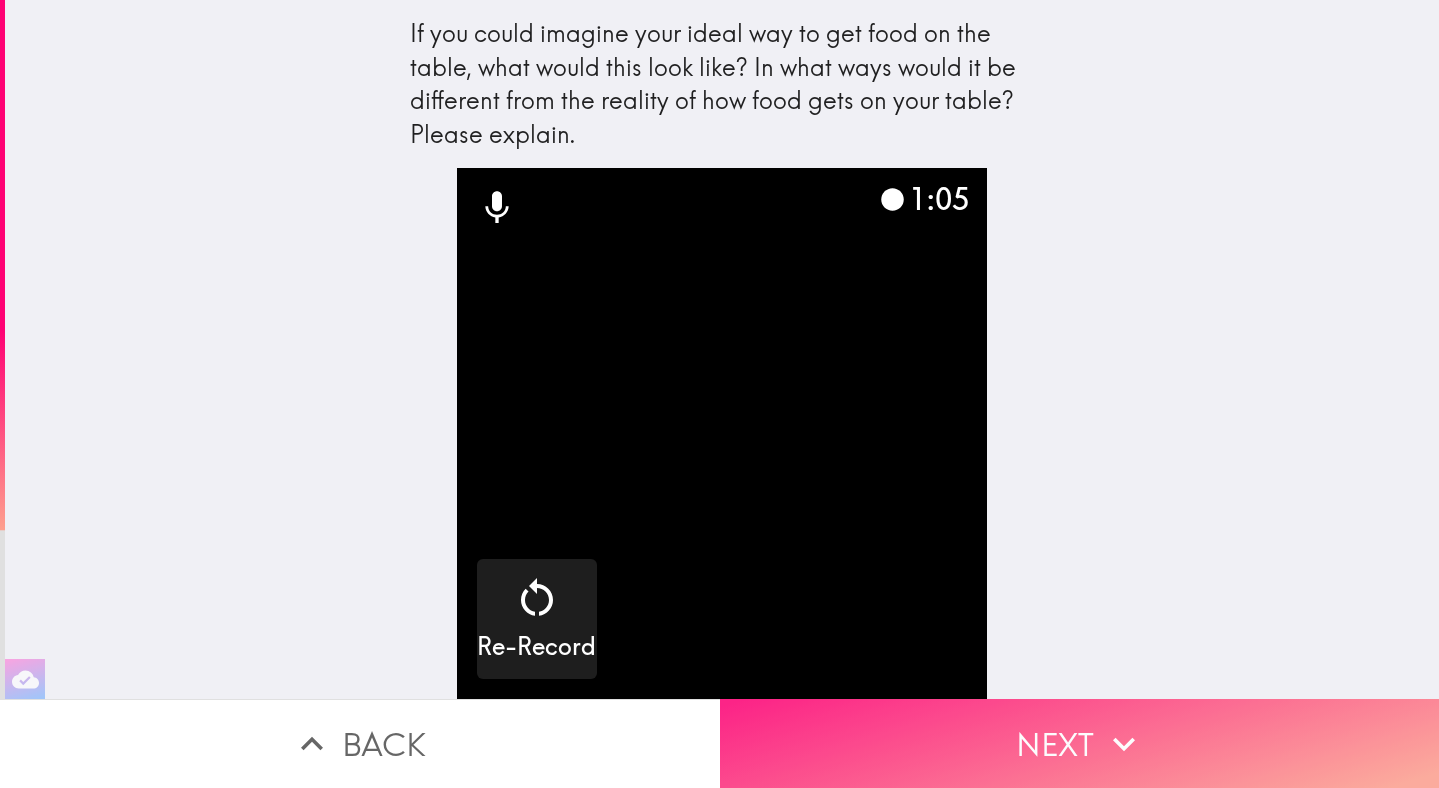 click on "Next" at bounding box center [1080, 743] 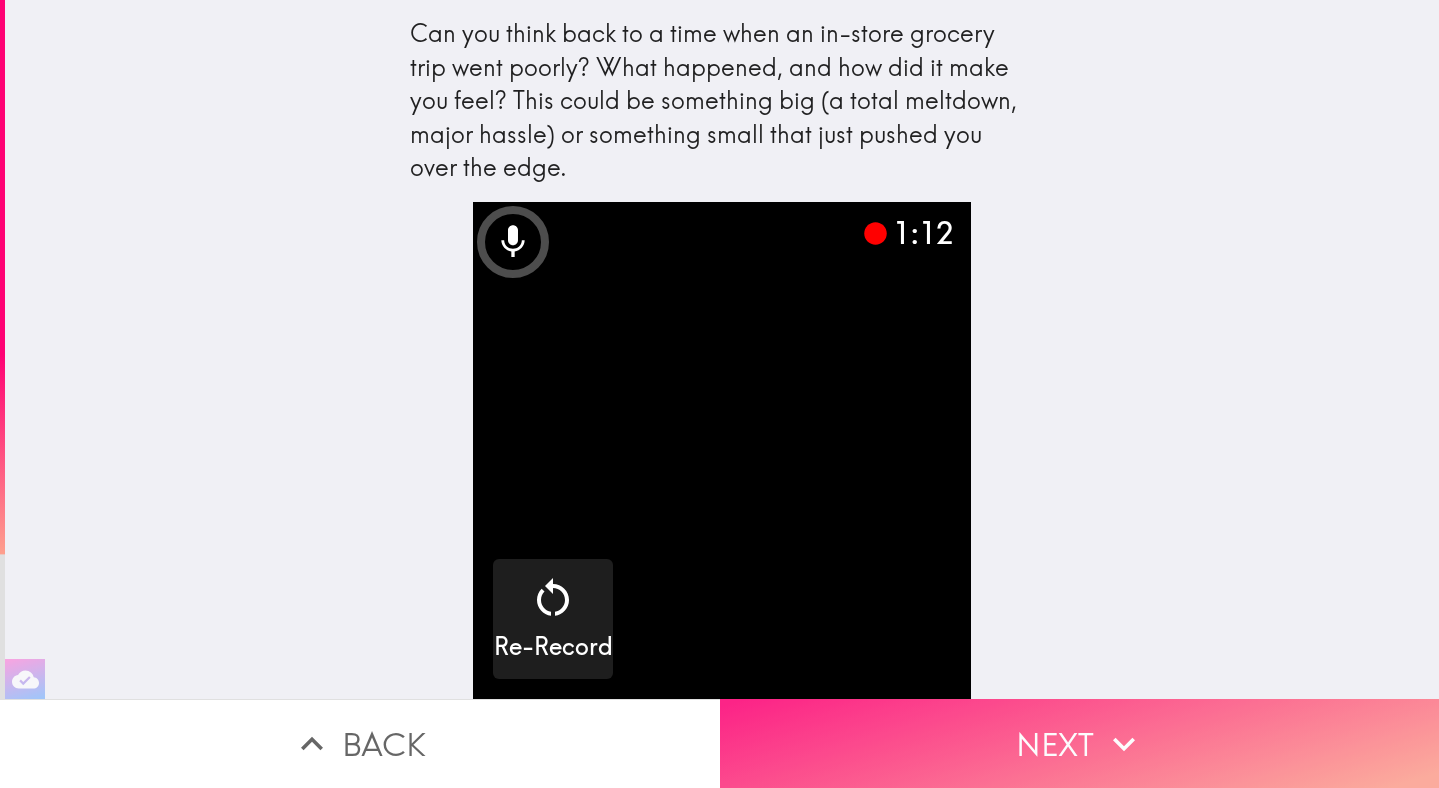 click on "Next" at bounding box center (1080, 743) 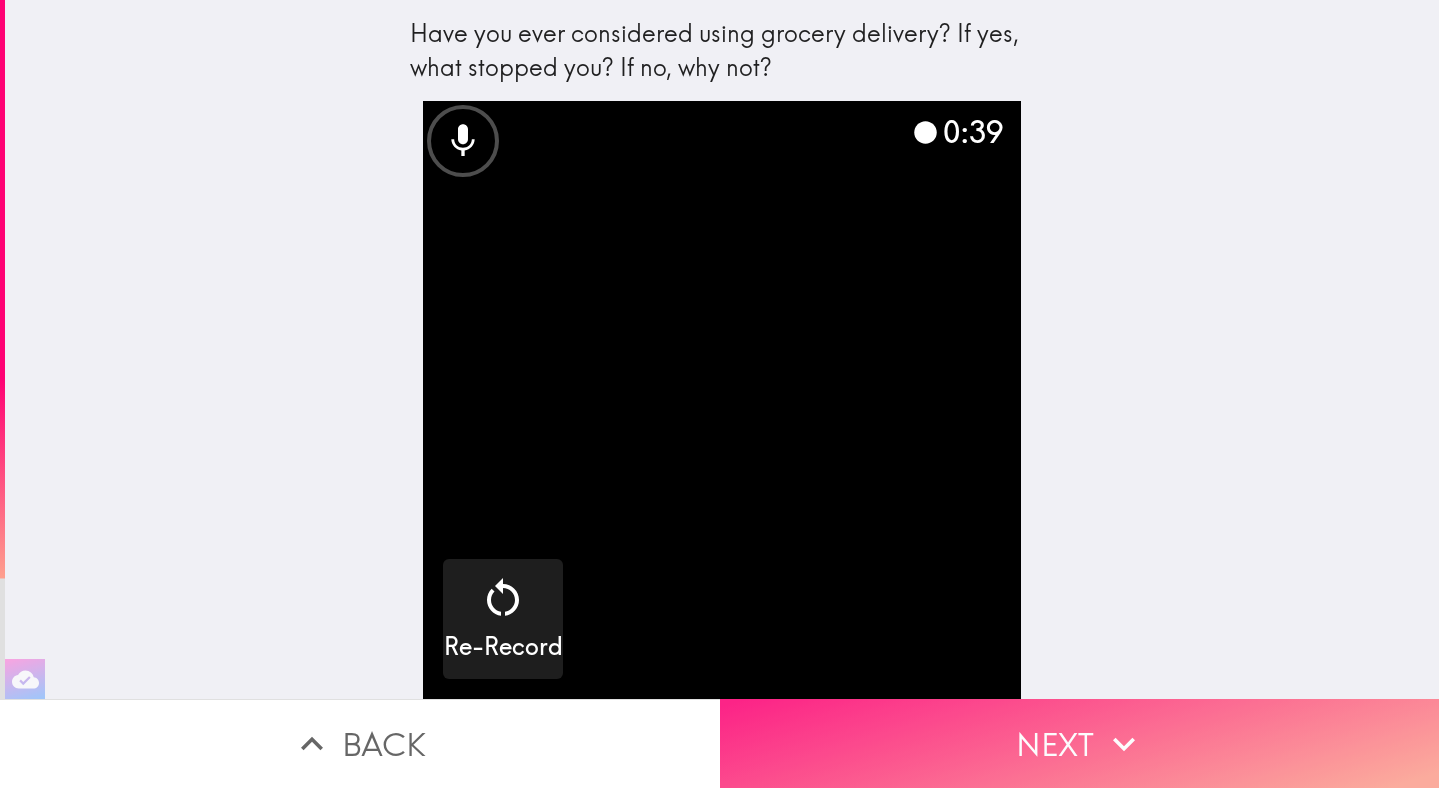 click on "Next" at bounding box center (1080, 743) 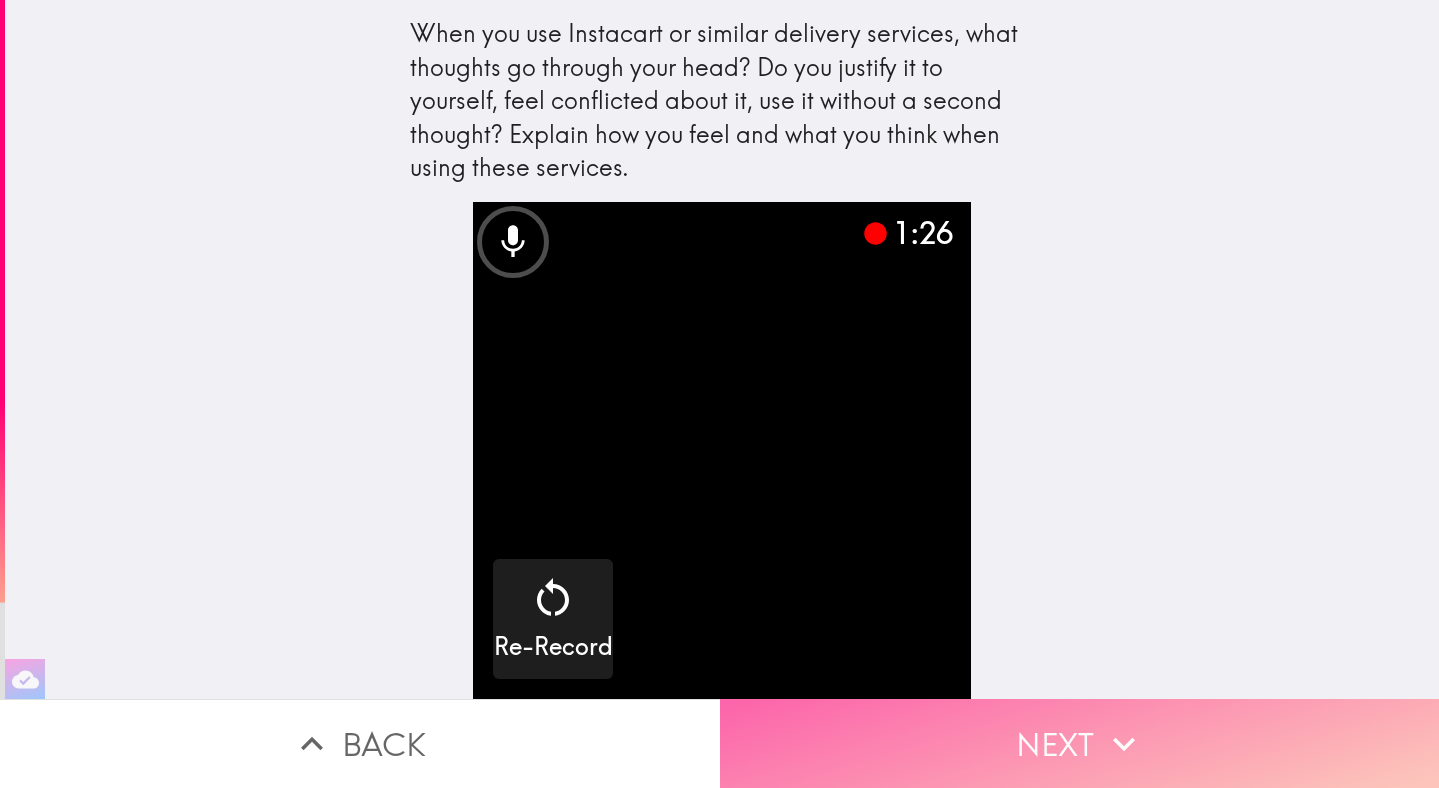 click on "Next" at bounding box center [1080, 743] 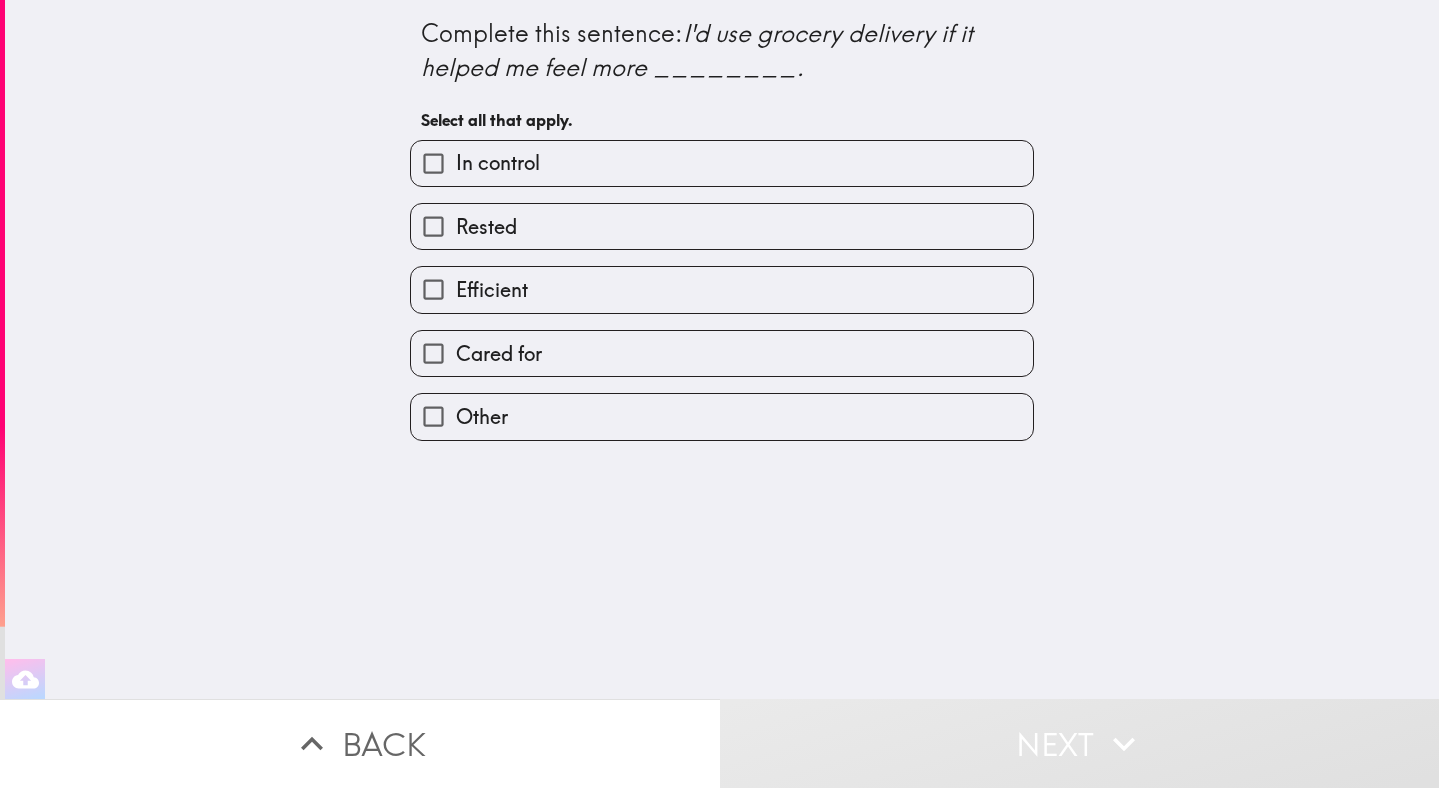 click on "In control" at bounding box center [498, 163] 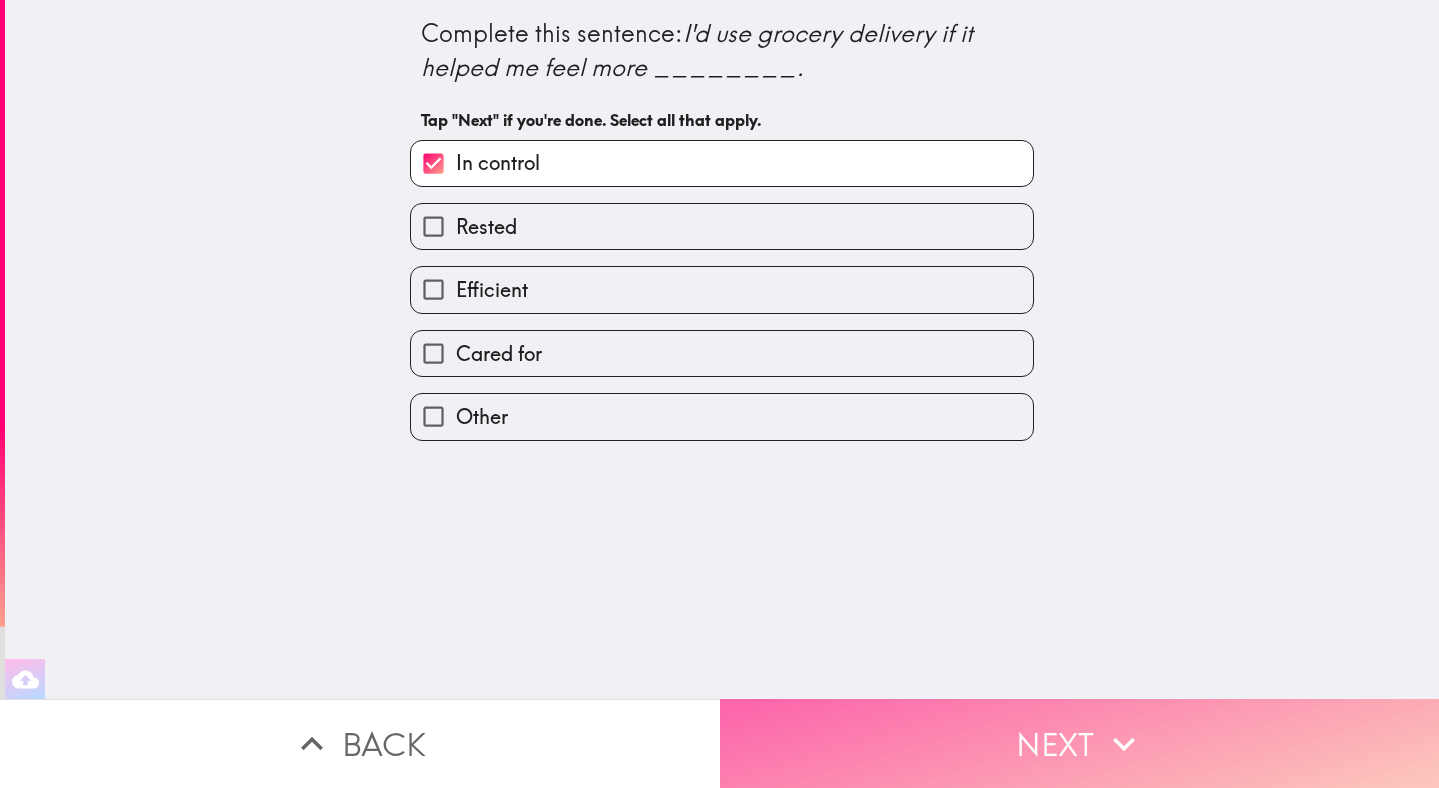 click on "Next" at bounding box center (1080, 743) 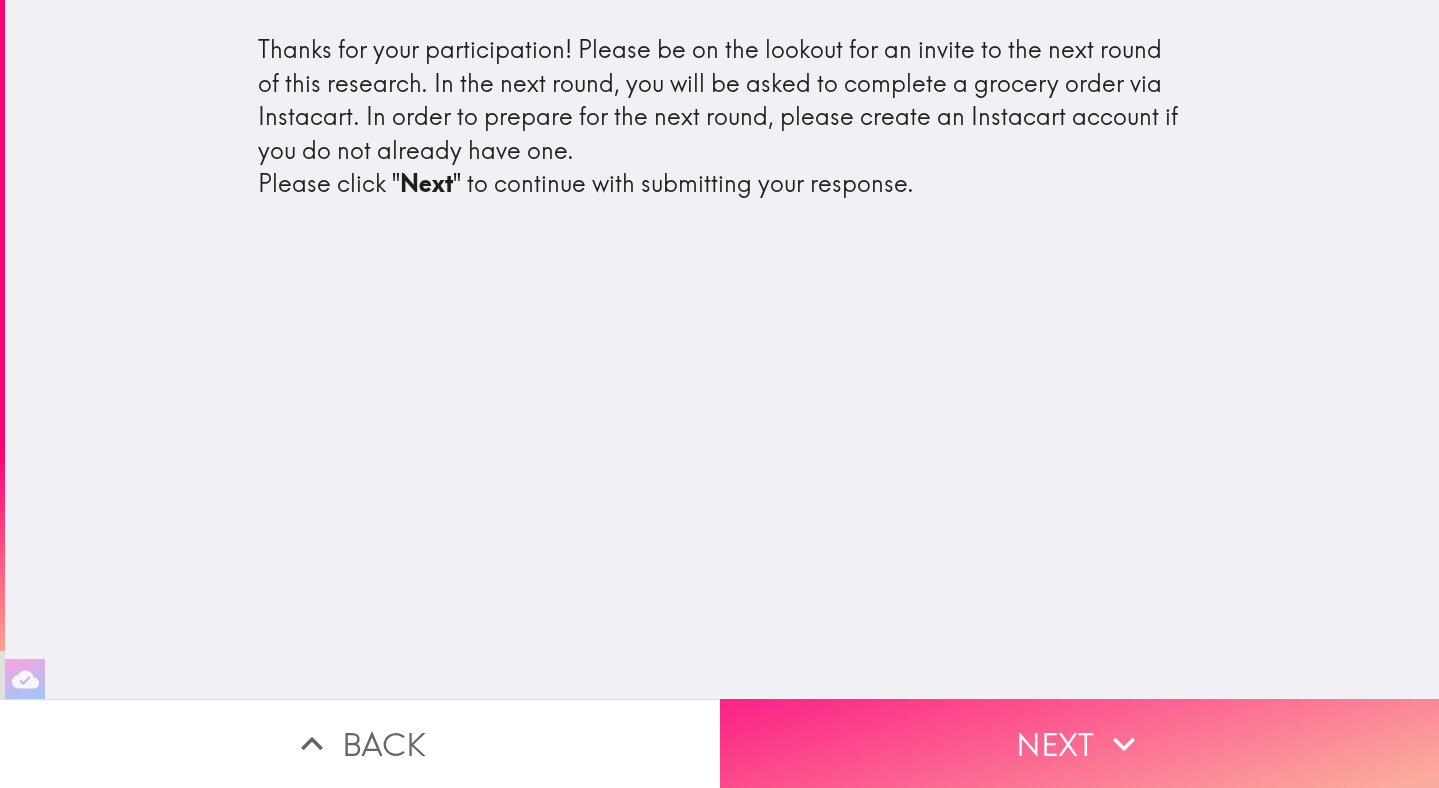 click on "Next" at bounding box center [1080, 743] 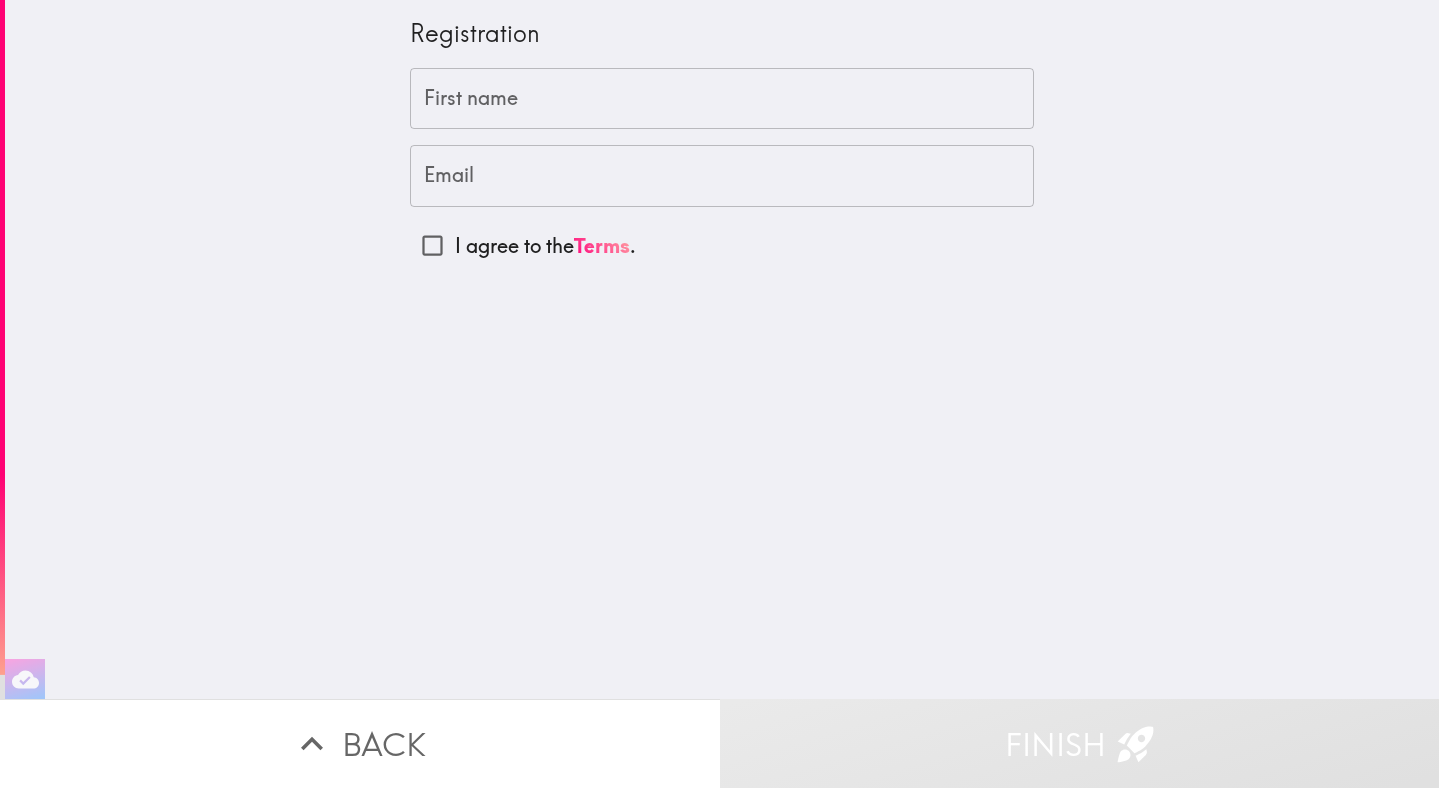 click on "First name" at bounding box center (722, 99) 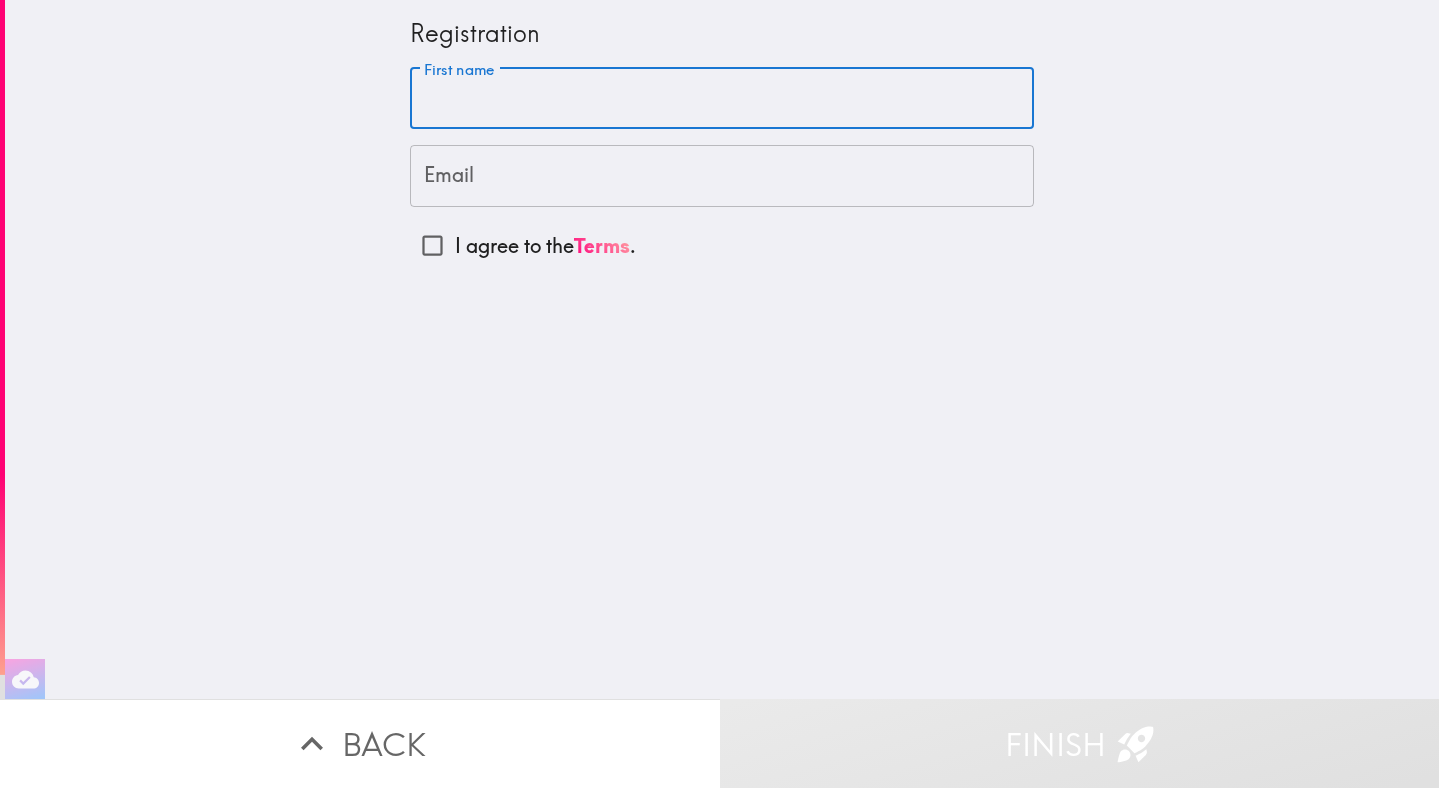 type on "[PERSON_NAME]" 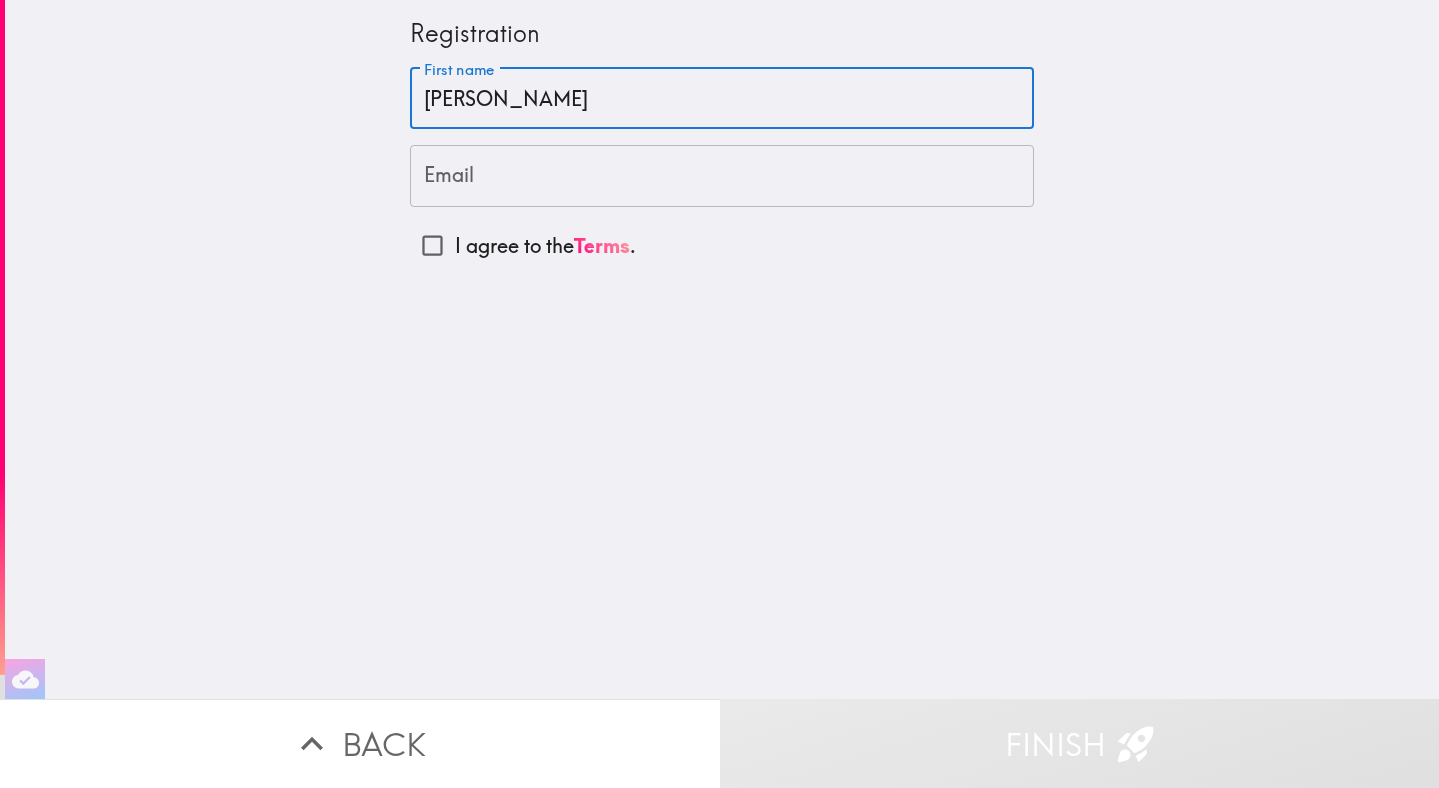 type on "[EMAIL_ADDRESS][DOMAIN_NAME]" 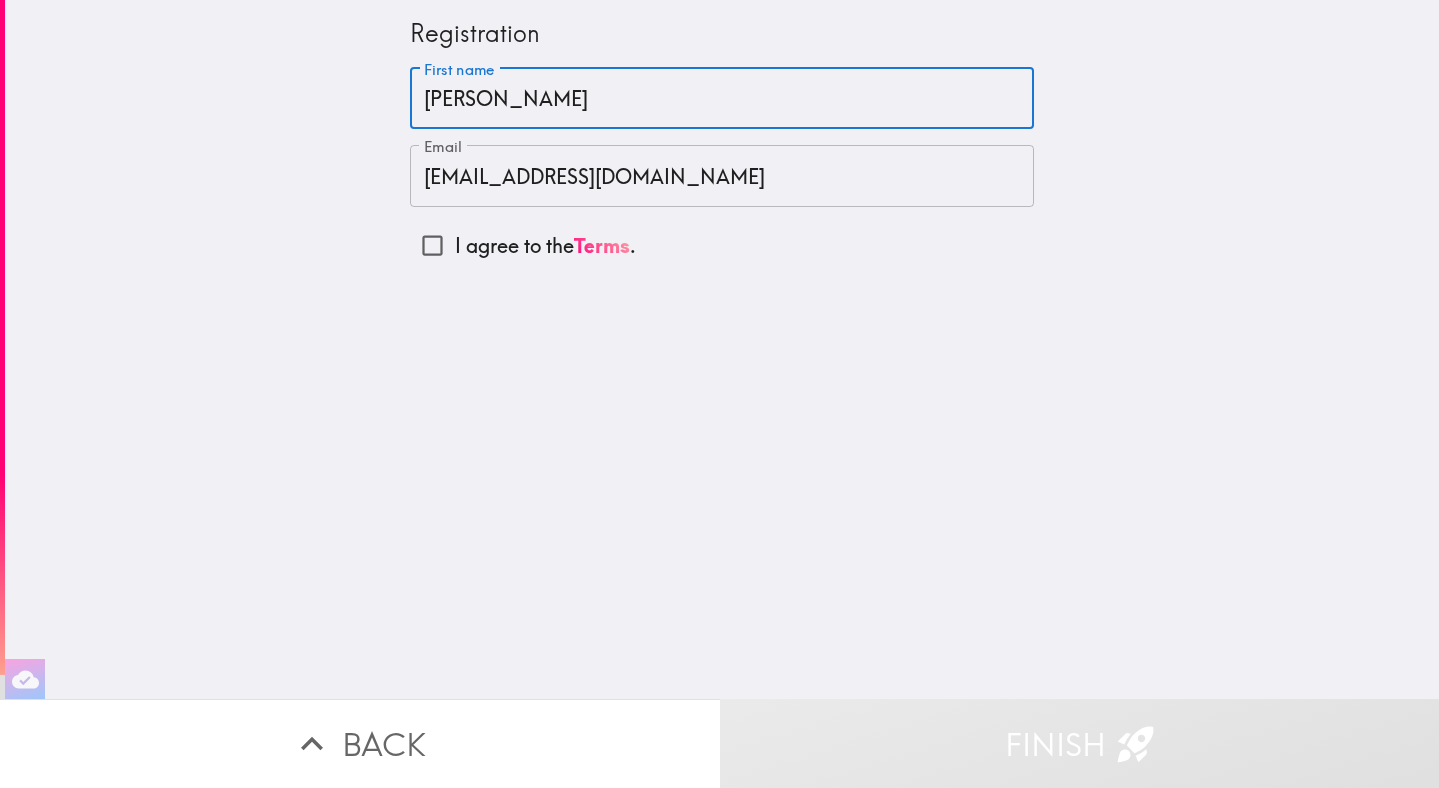click on "I agree to the  Terms ." at bounding box center [432, 245] 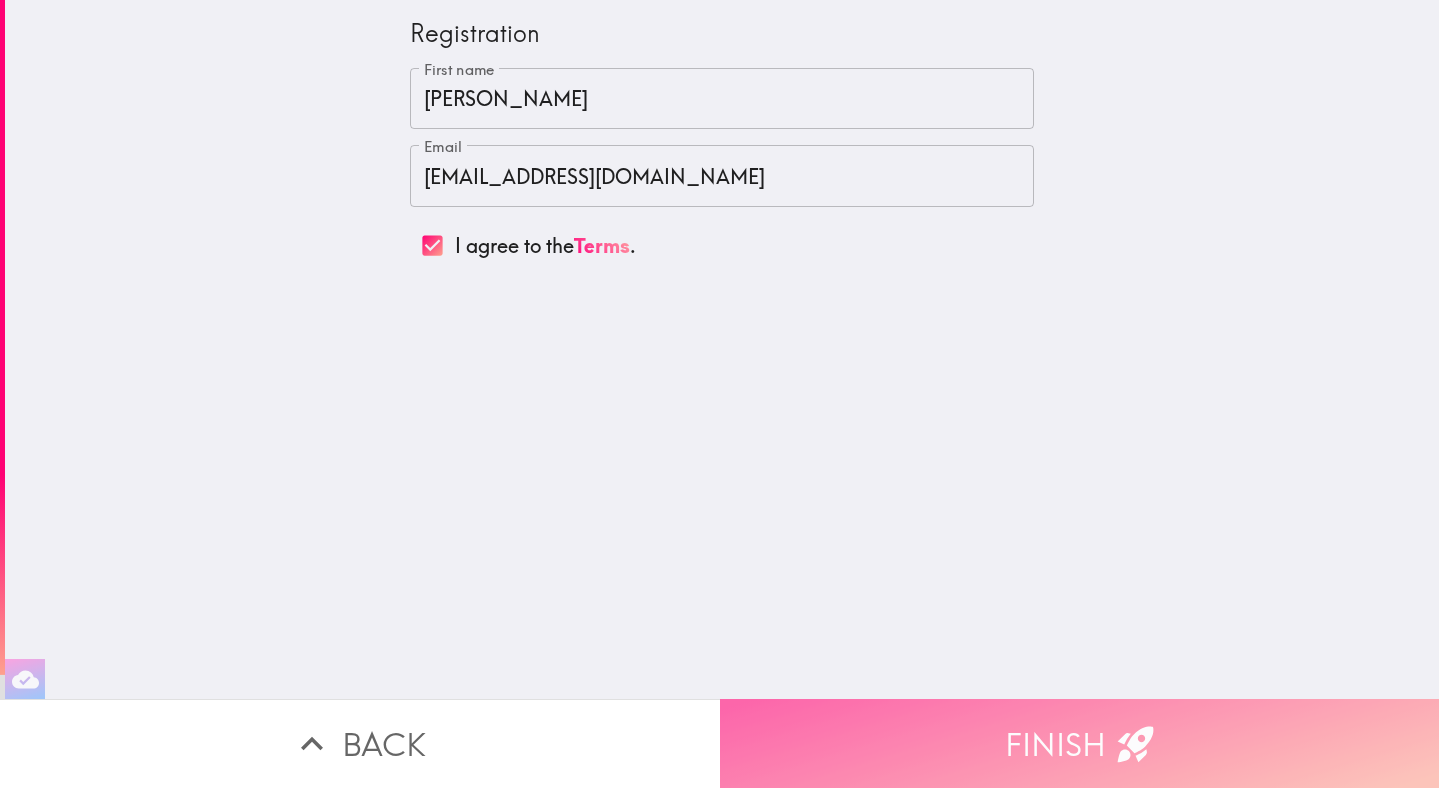 click 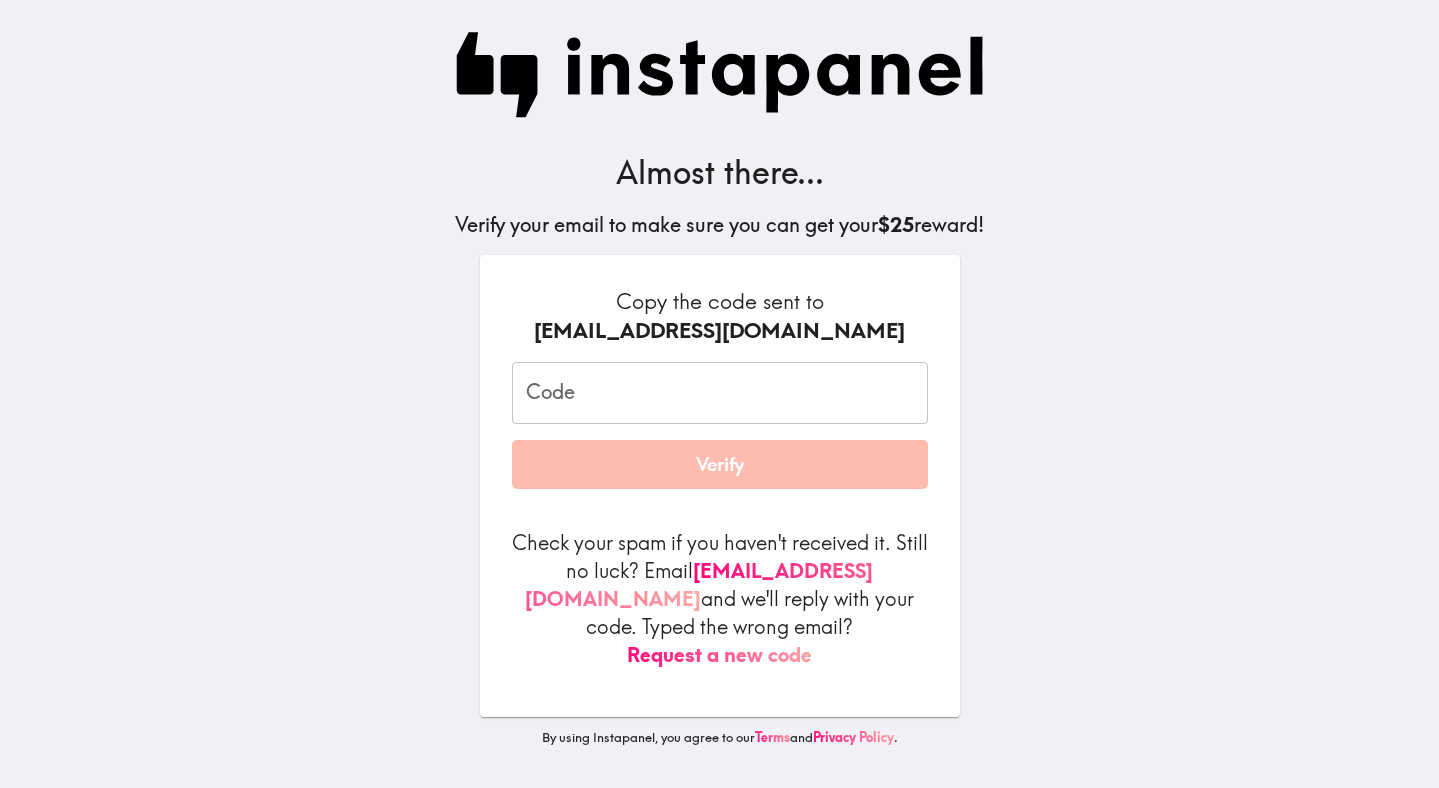 click on "Code" at bounding box center [720, 393] 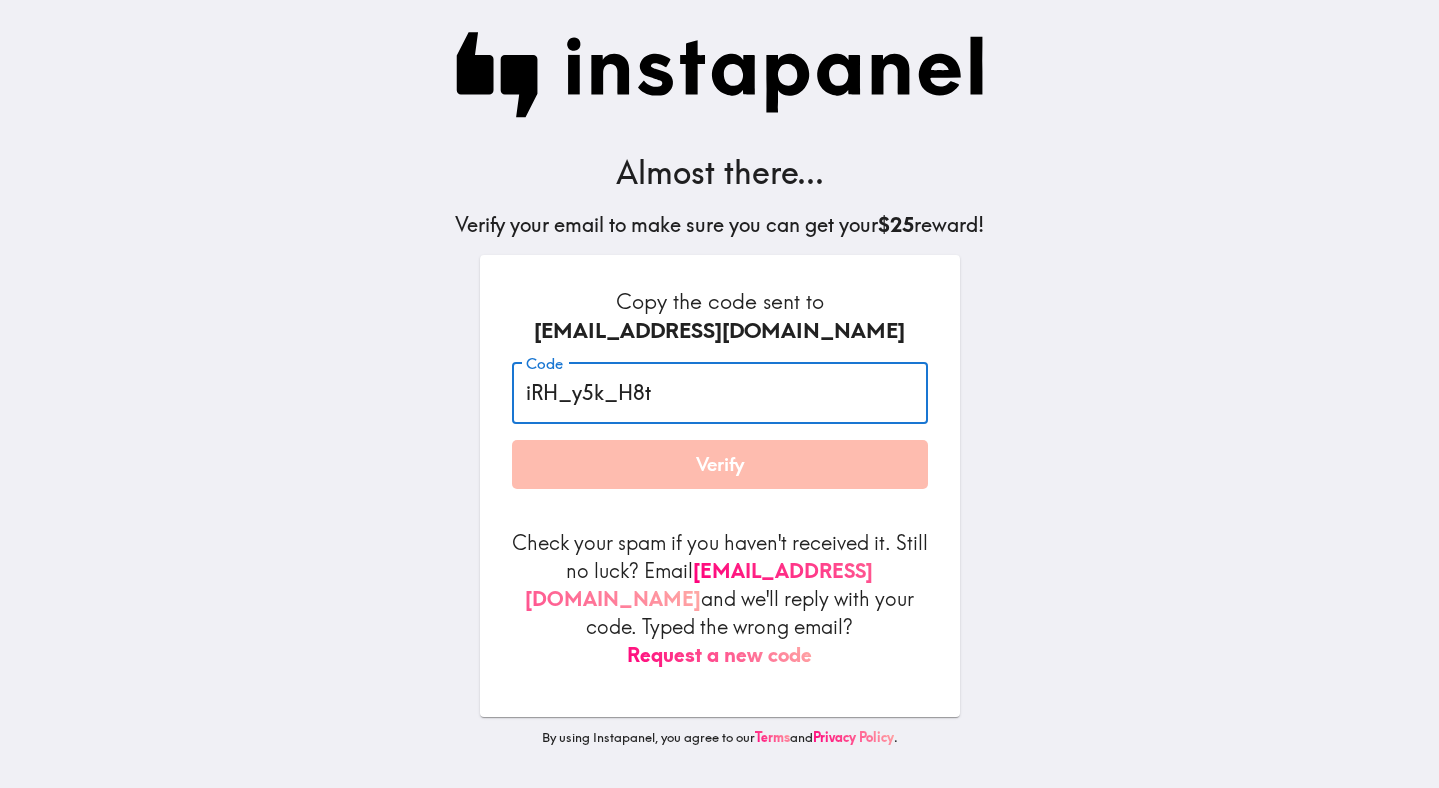 type on "iRH_y5k_H8t" 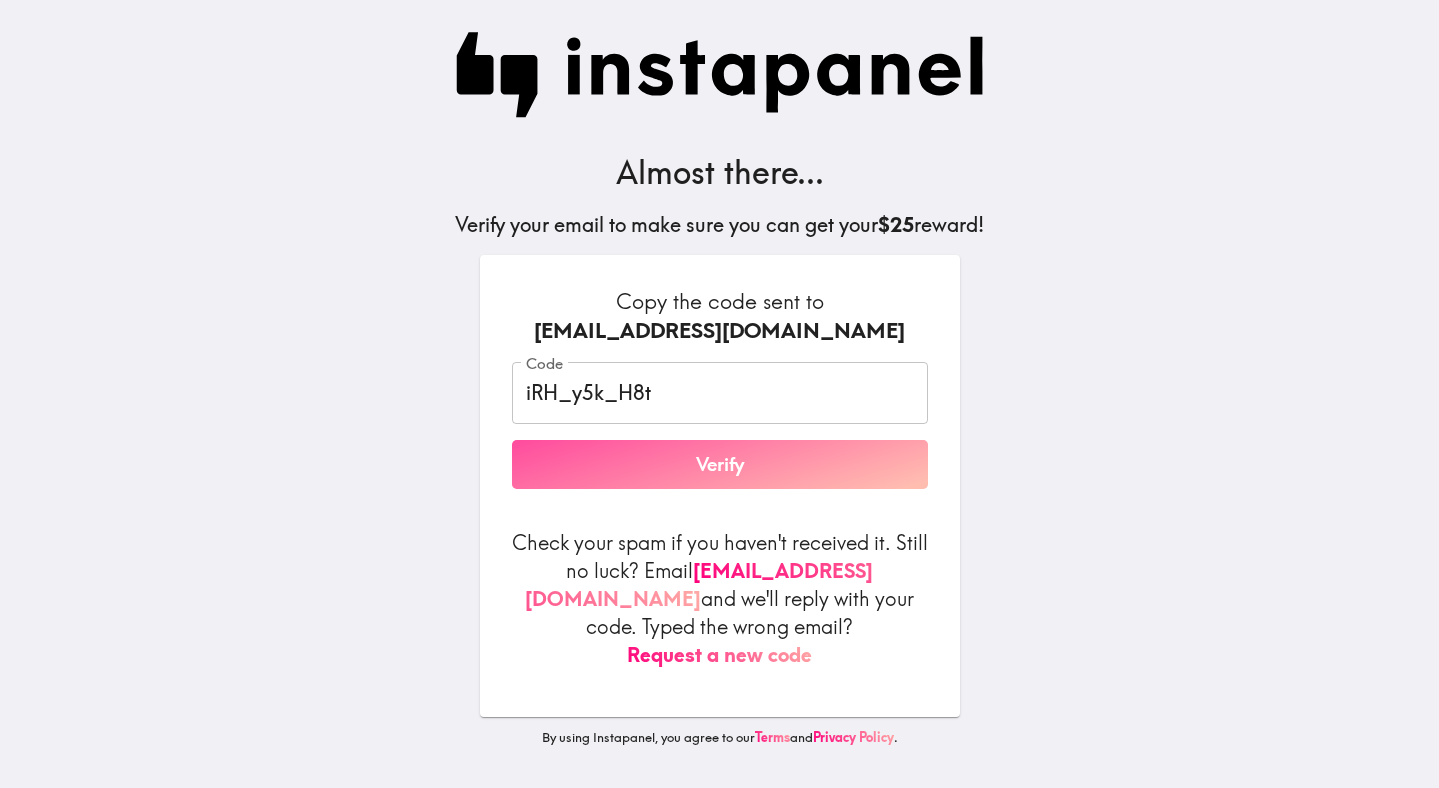 click on "Verify" at bounding box center (720, 465) 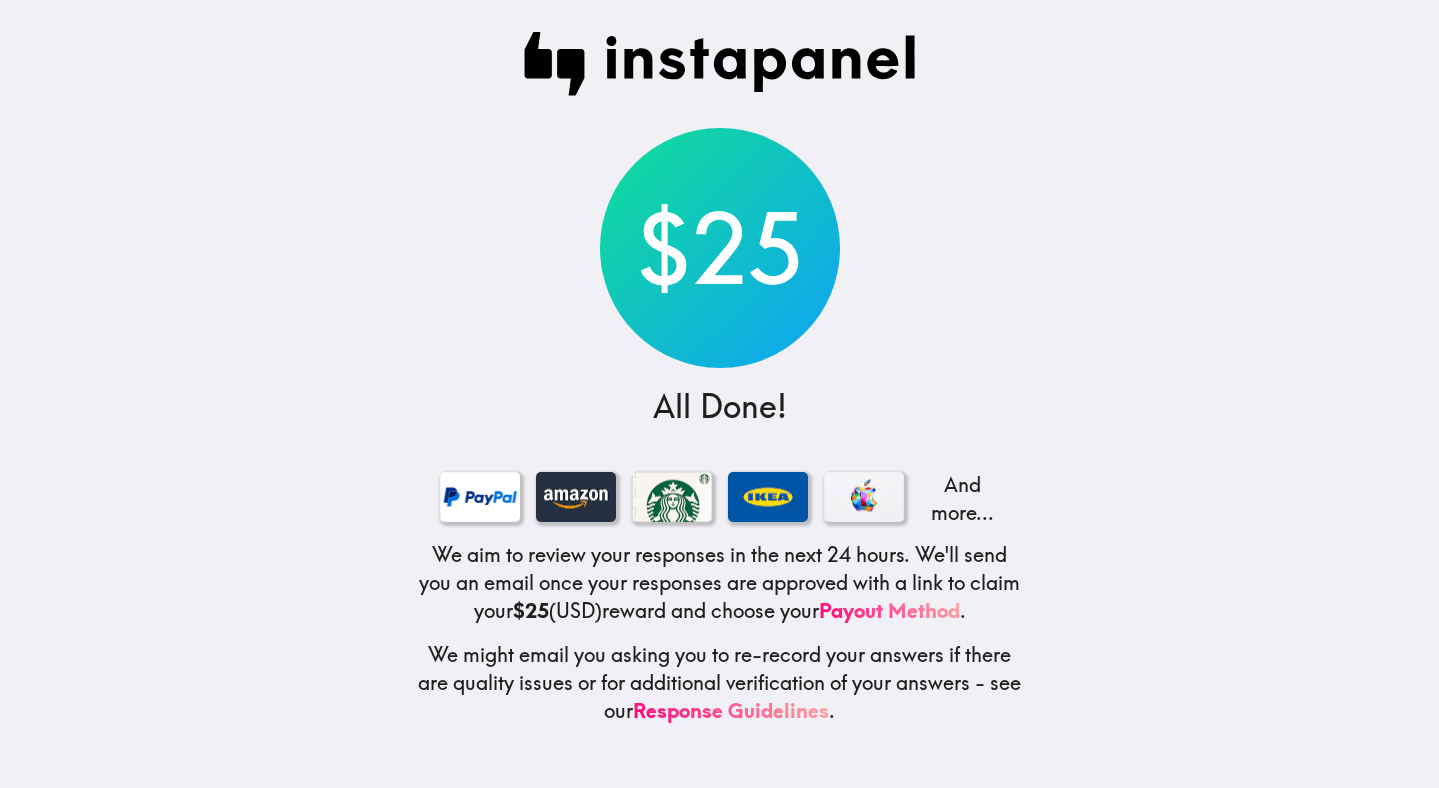 click on "$25 All Done! And more... We aim to review your responses in the next 24 hours.   We'll send you an email once your responses are approved with a link to claim your  $25  (USD)  reward and choose your  Payout Method . We might email you asking you to re-record your answers if there are quality issues or for additional verification of your answers - see our  Response Guidelines ." at bounding box center [719, 394] 